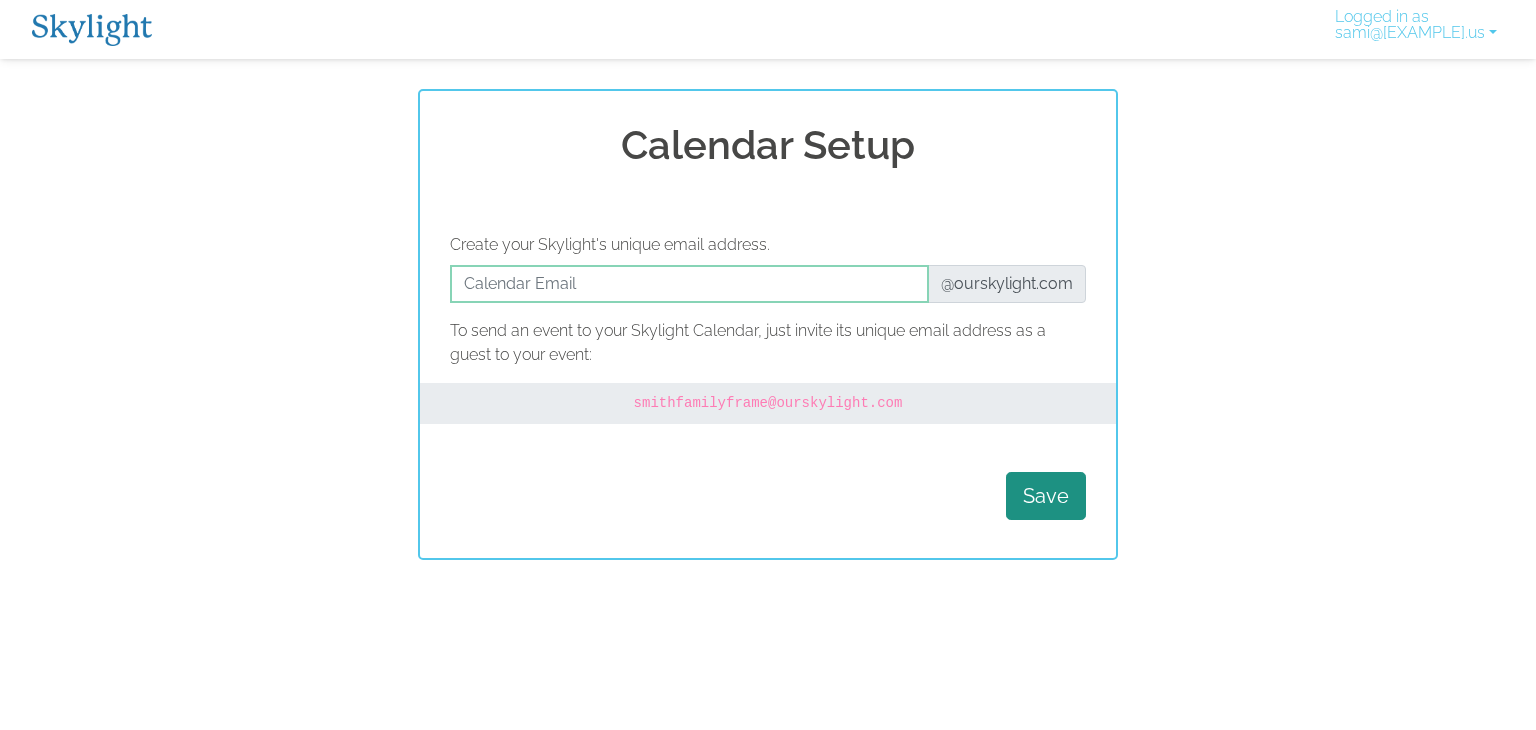 scroll, scrollTop: 0, scrollLeft: 0, axis: both 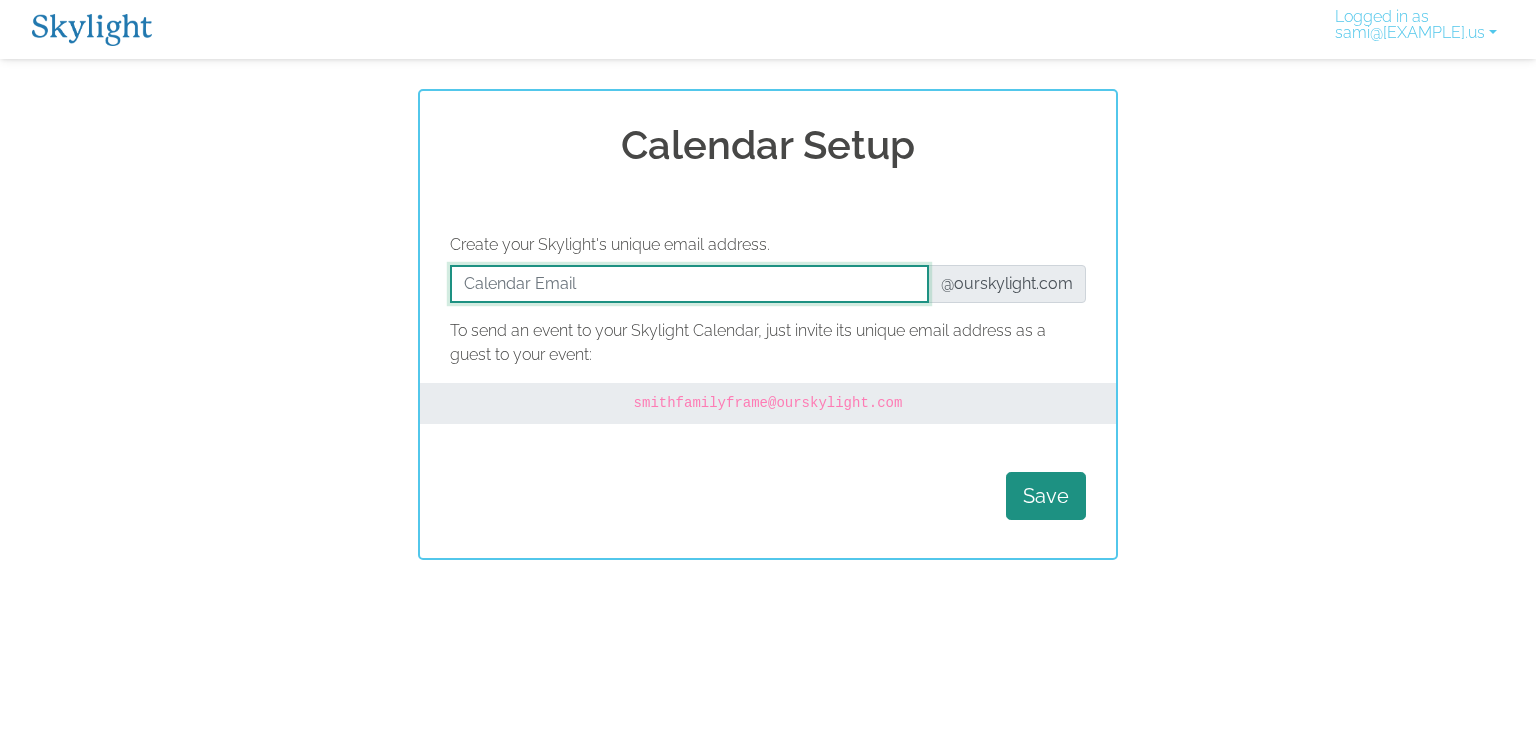 click at bounding box center (689, 284) 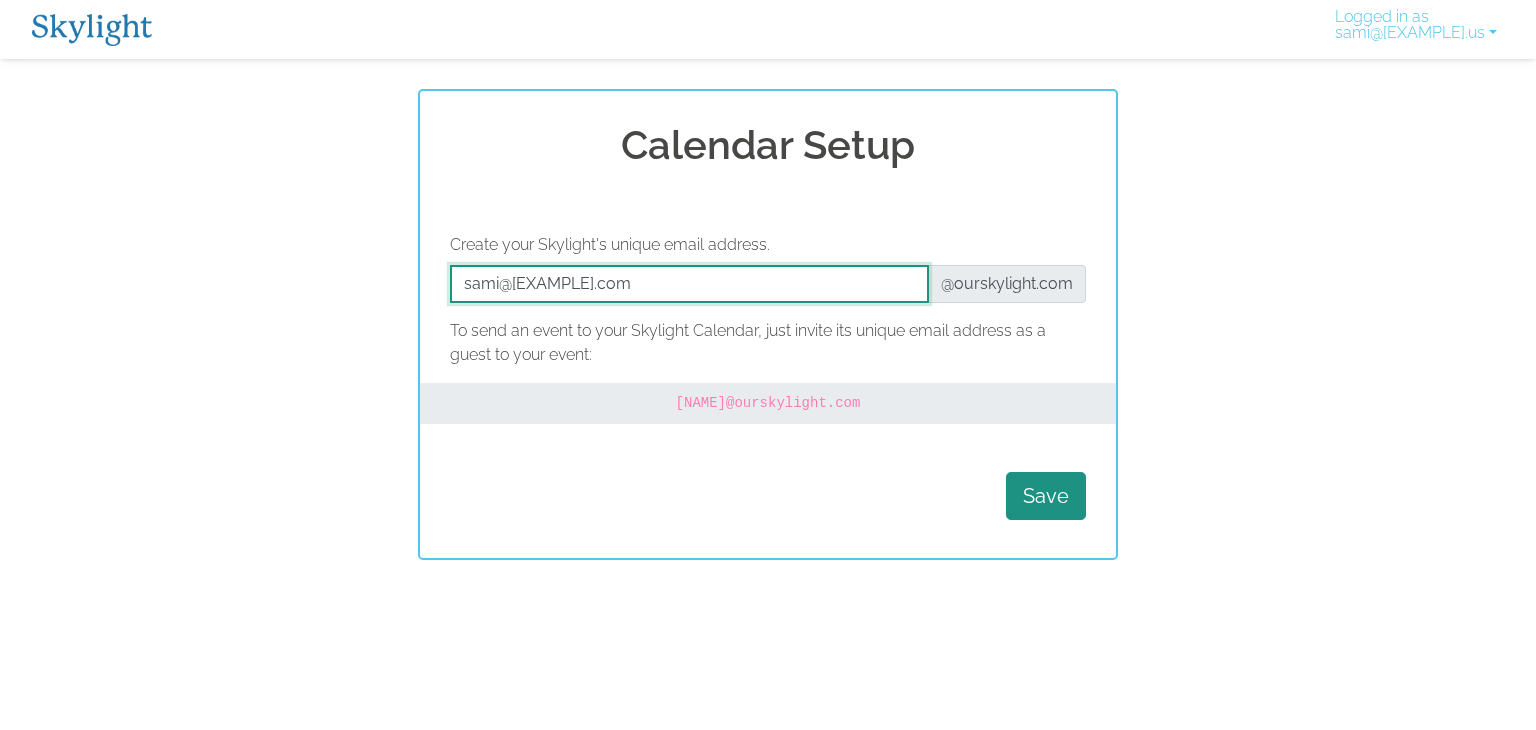 drag, startPoint x: 825, startPoint y: 281, endPoint x: 453, endPoint y: 282, distance: 372.00134 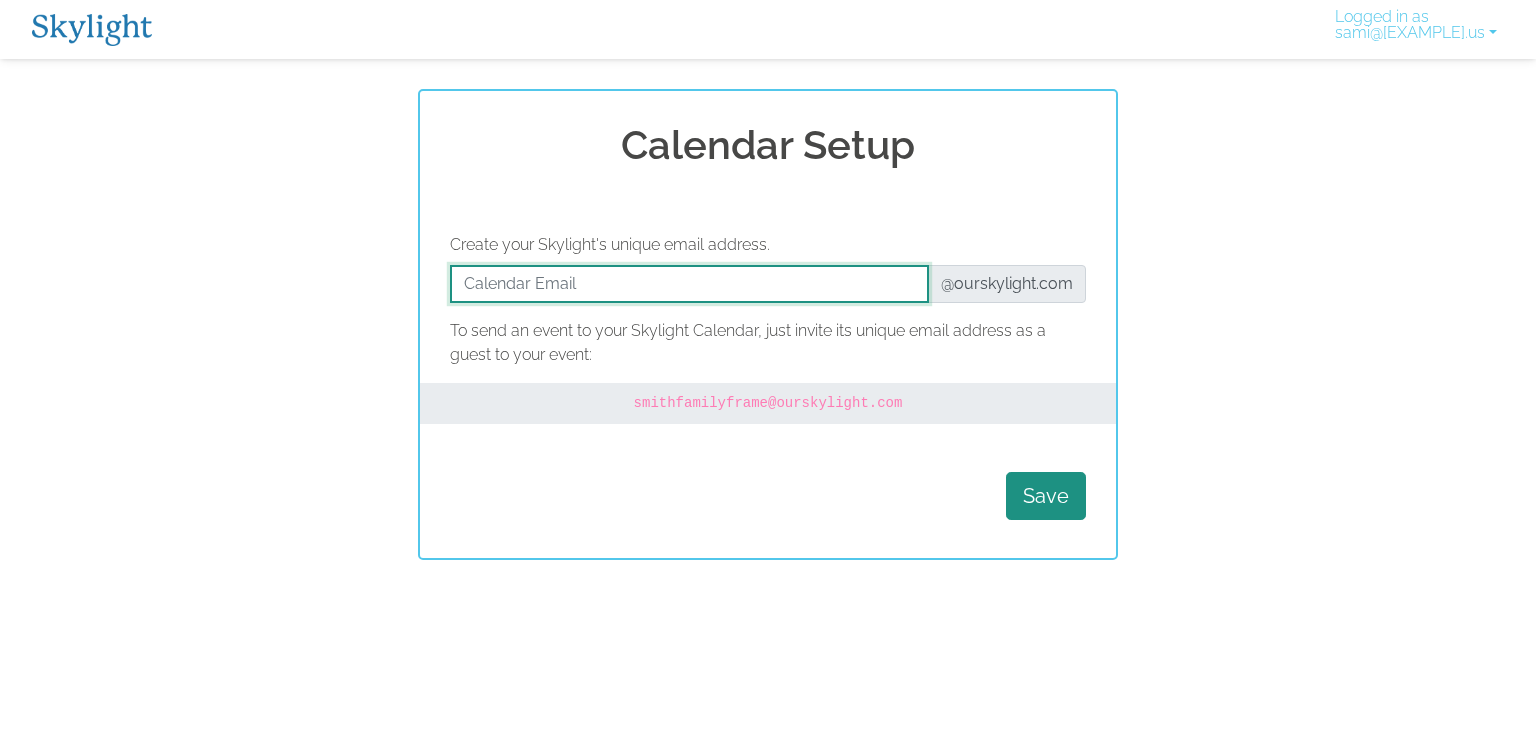 click at bounding box center [689, 284] 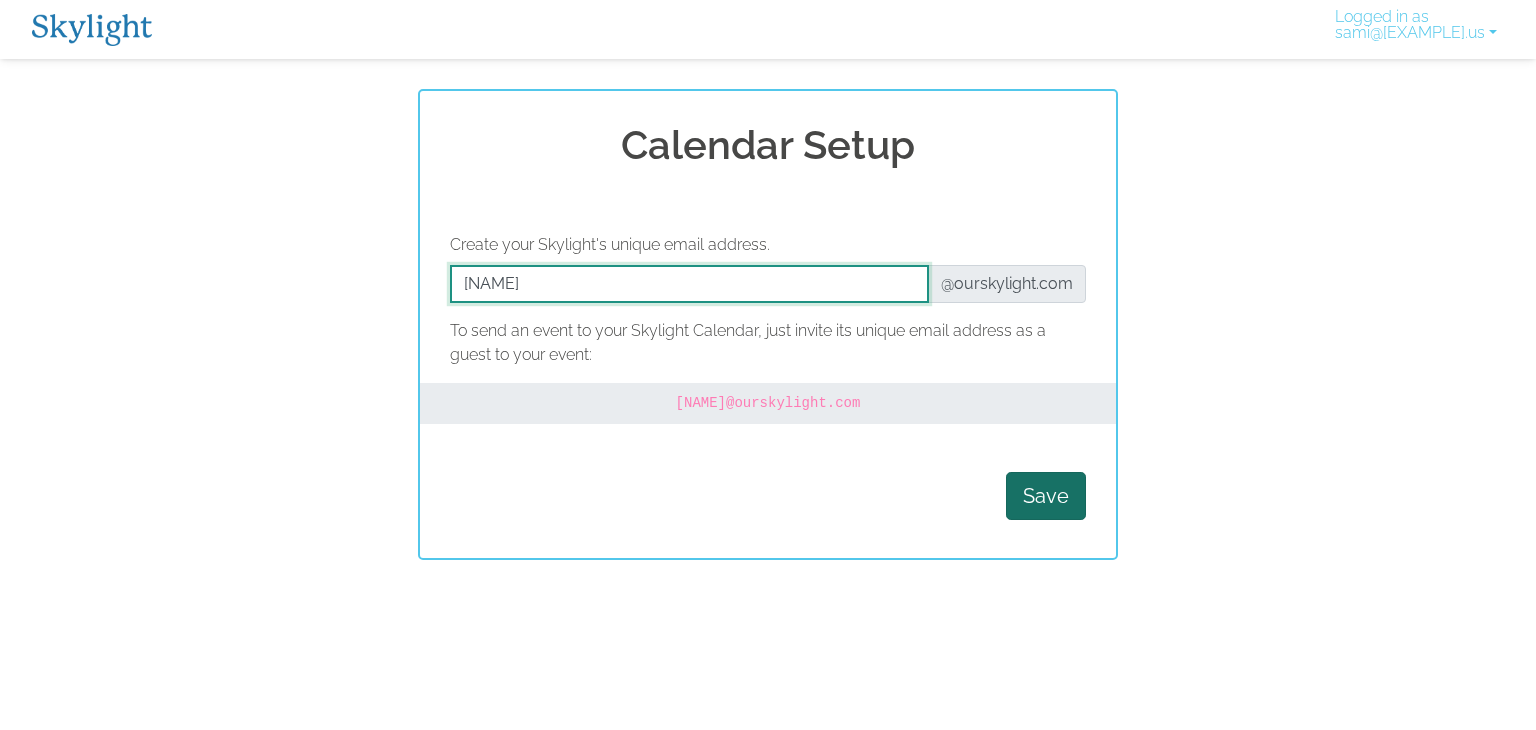 type on "prince24" 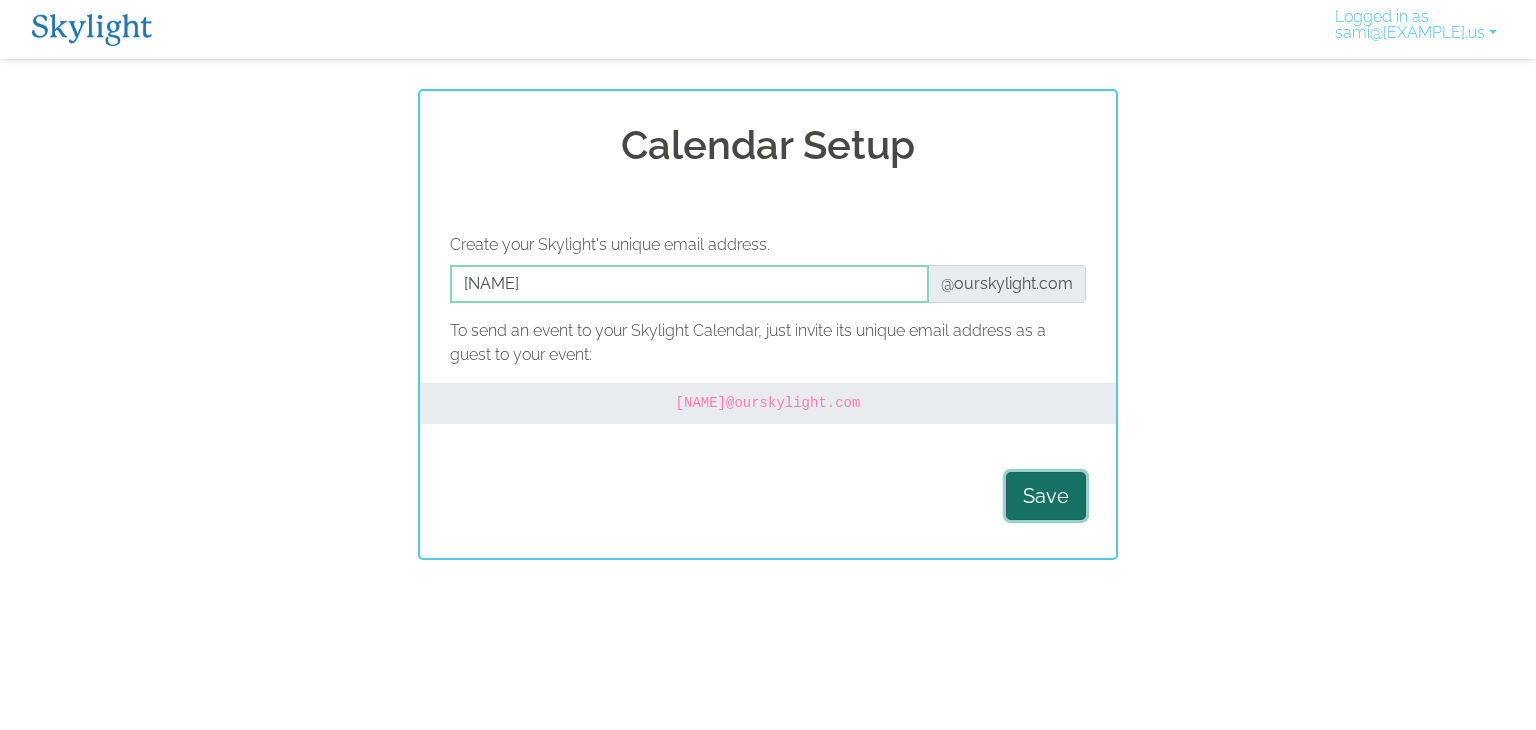 click on "Save" at bounding box center (1046, 496) 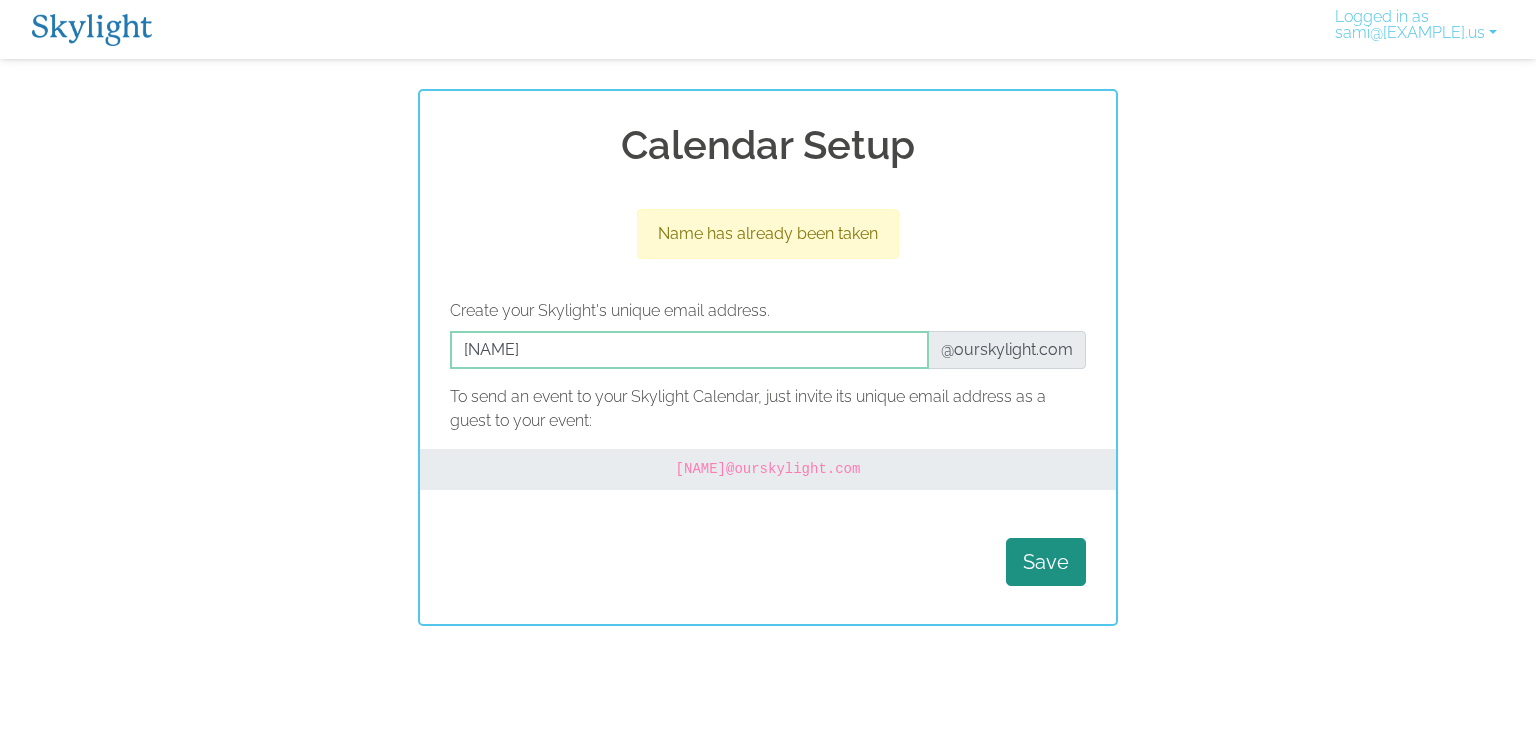 click at bounding box center (92, 30) 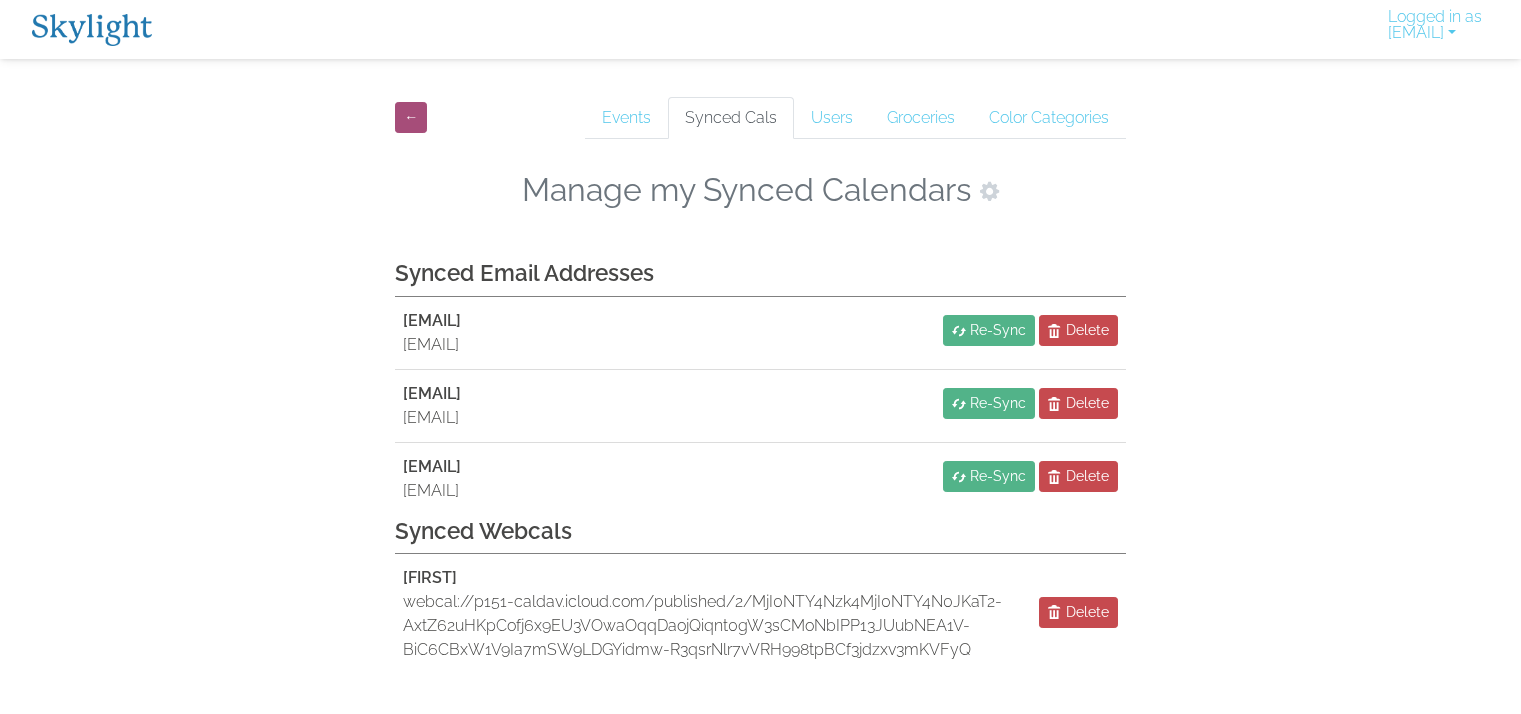 scroll, scrollTop: 0, scrollLeft: 0, axis: both 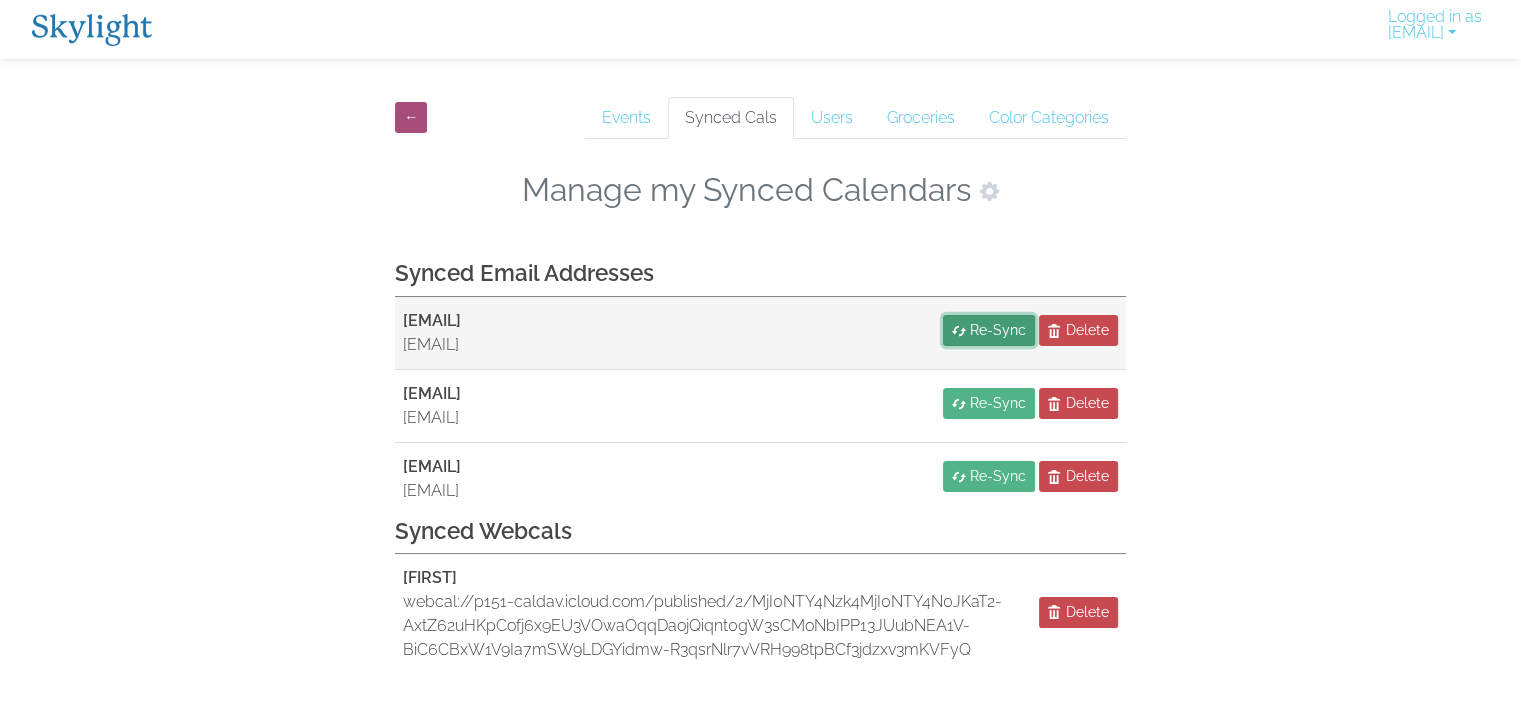 click on "Re-Sync" at bounding box center [998, 330] 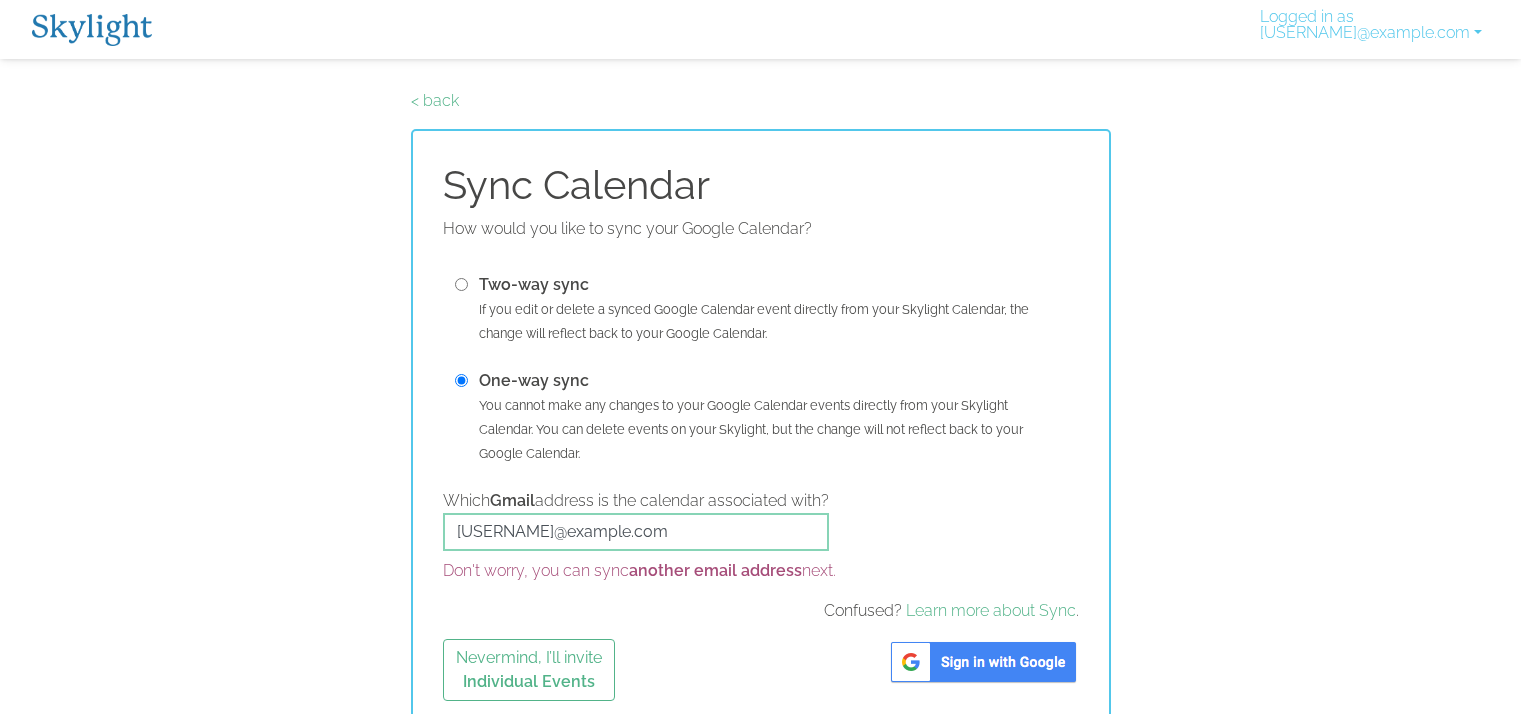 scroll, scrollTop: 0, scrollLeft: 0, axis: both 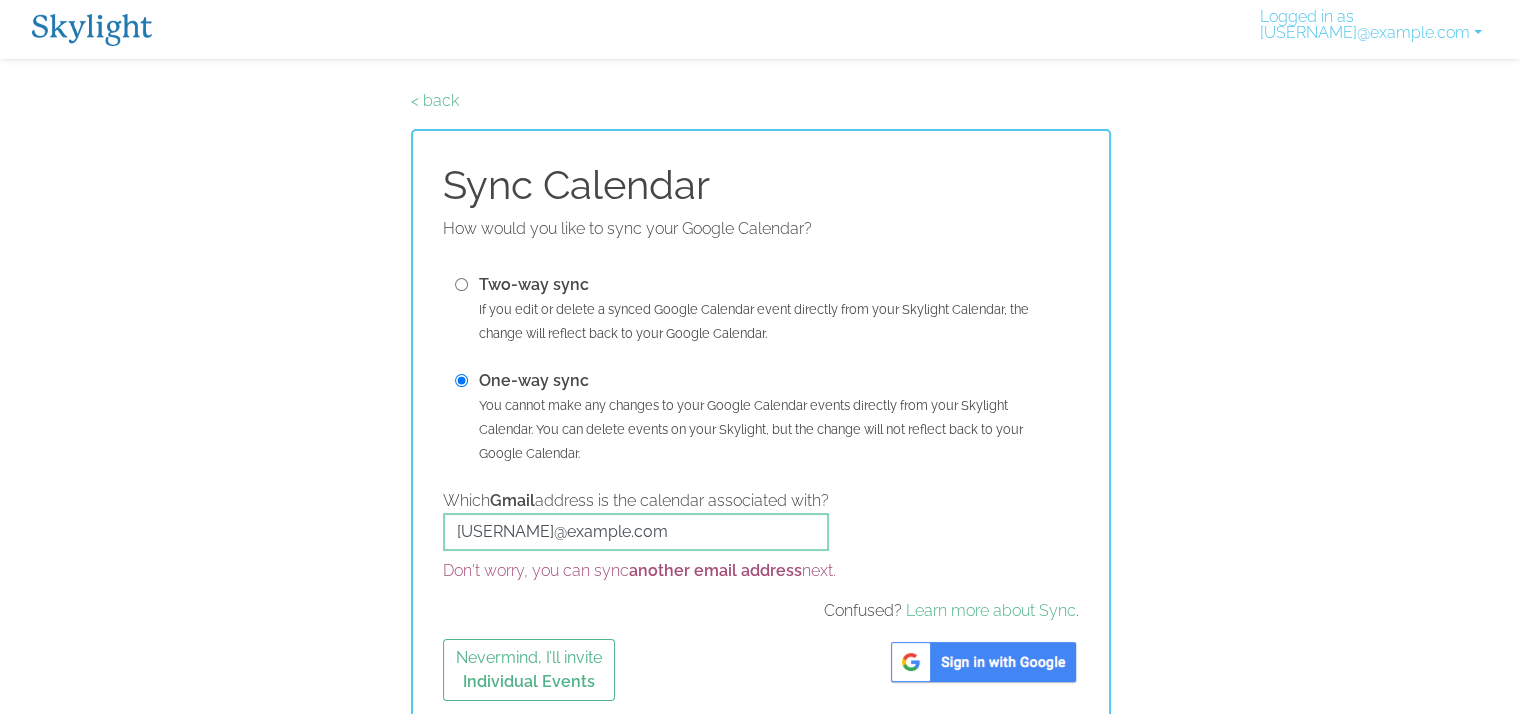 click at bounding box center (461, 284) 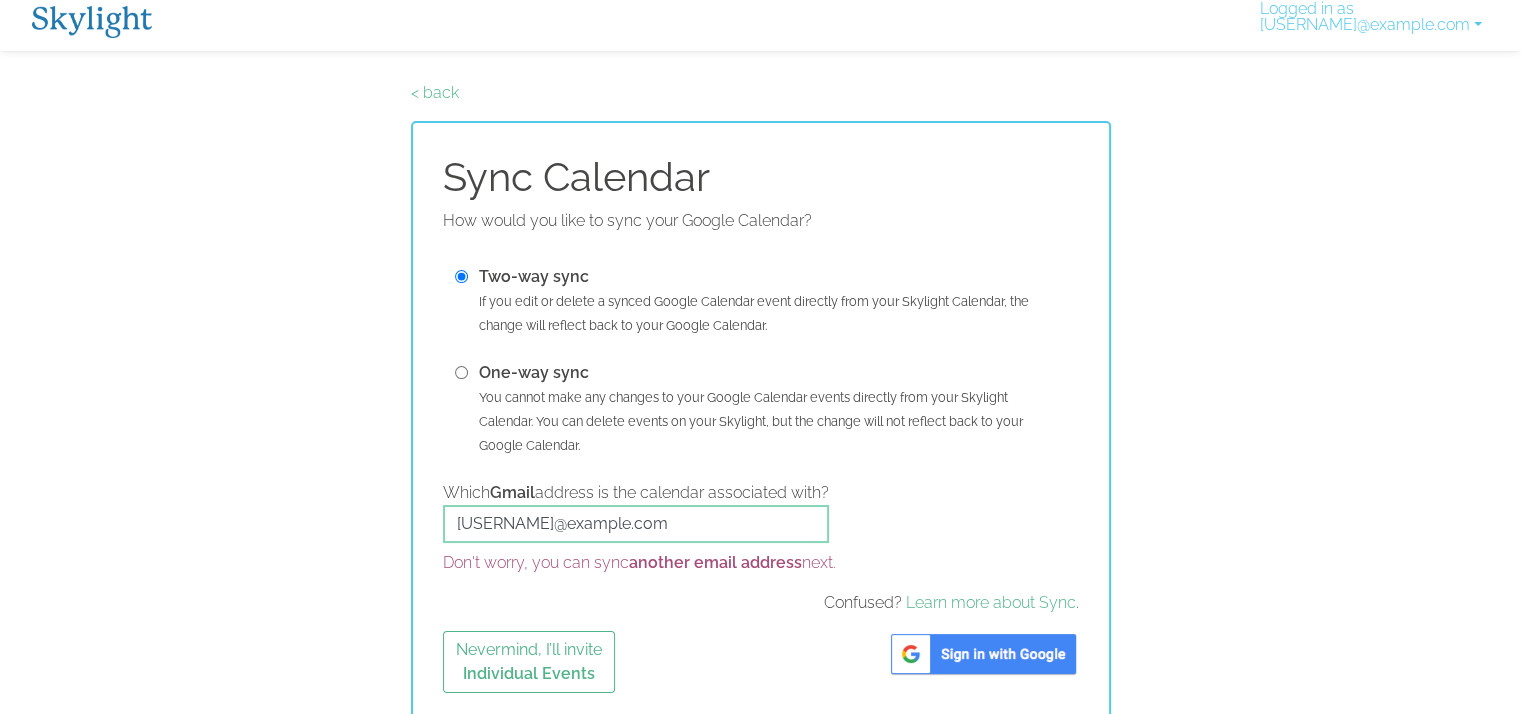 scroll, scrollTop: 16, scrollLeft: 0, axis: vertical 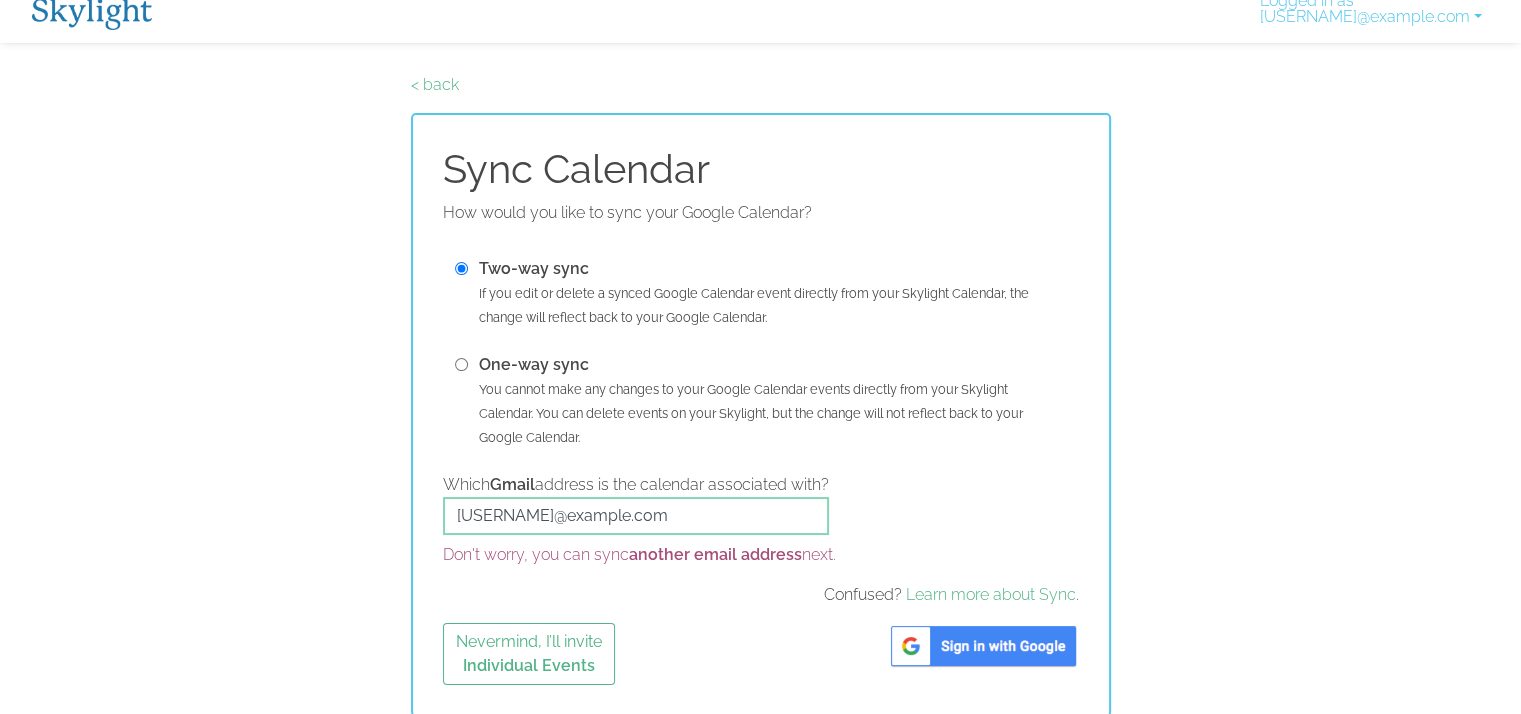 click at bounding box center (983, 646) 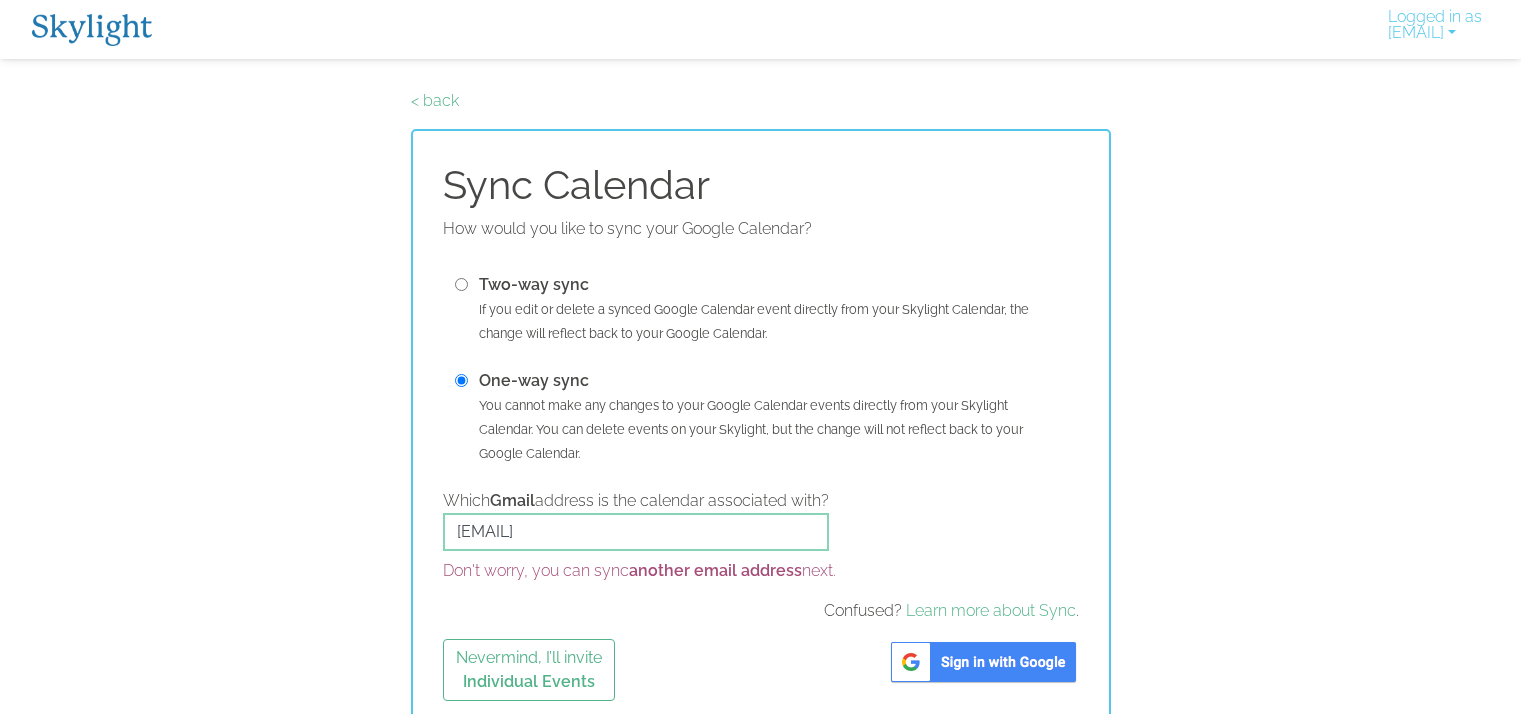 scroll, scrollTop: 16, scrollLeft: 0, axis: vertical 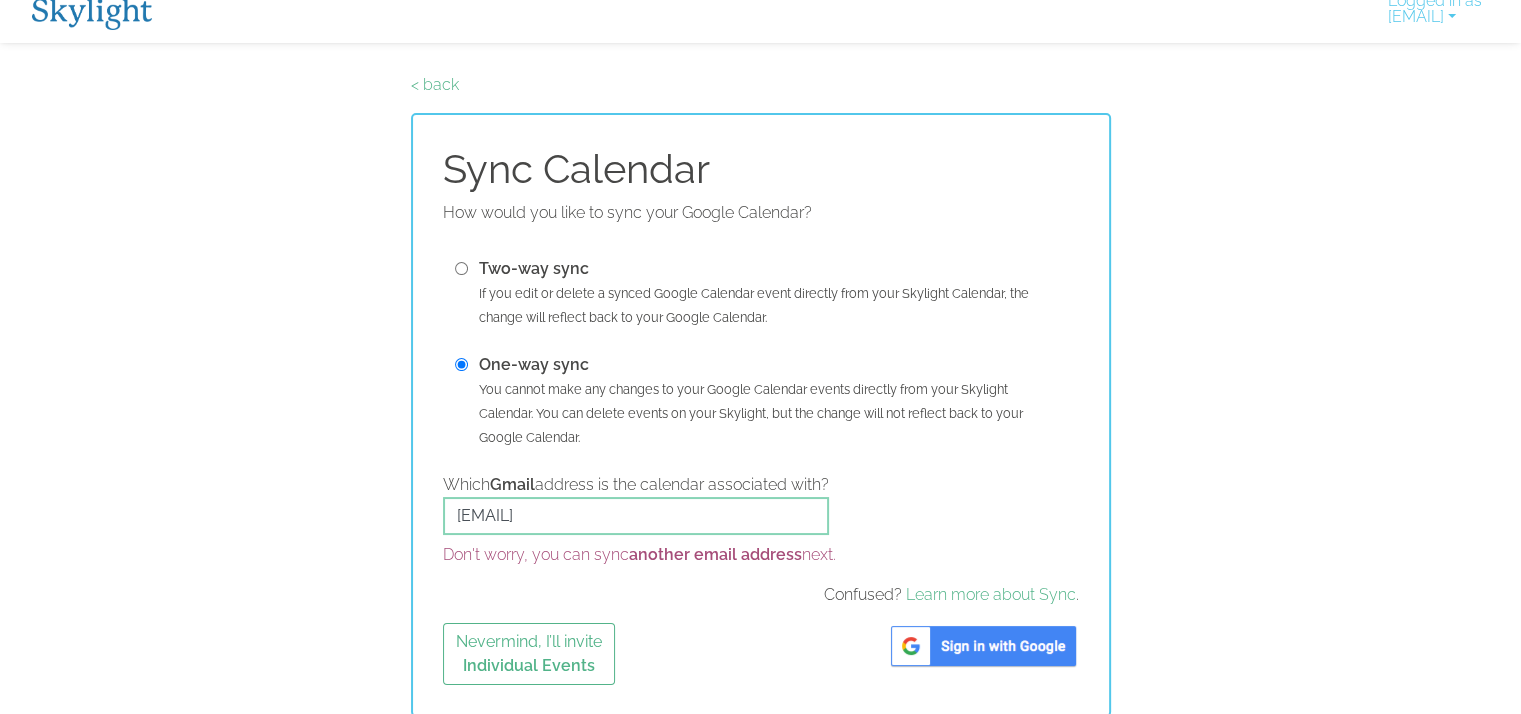 click on "< back" at bounding box center [435, 84] 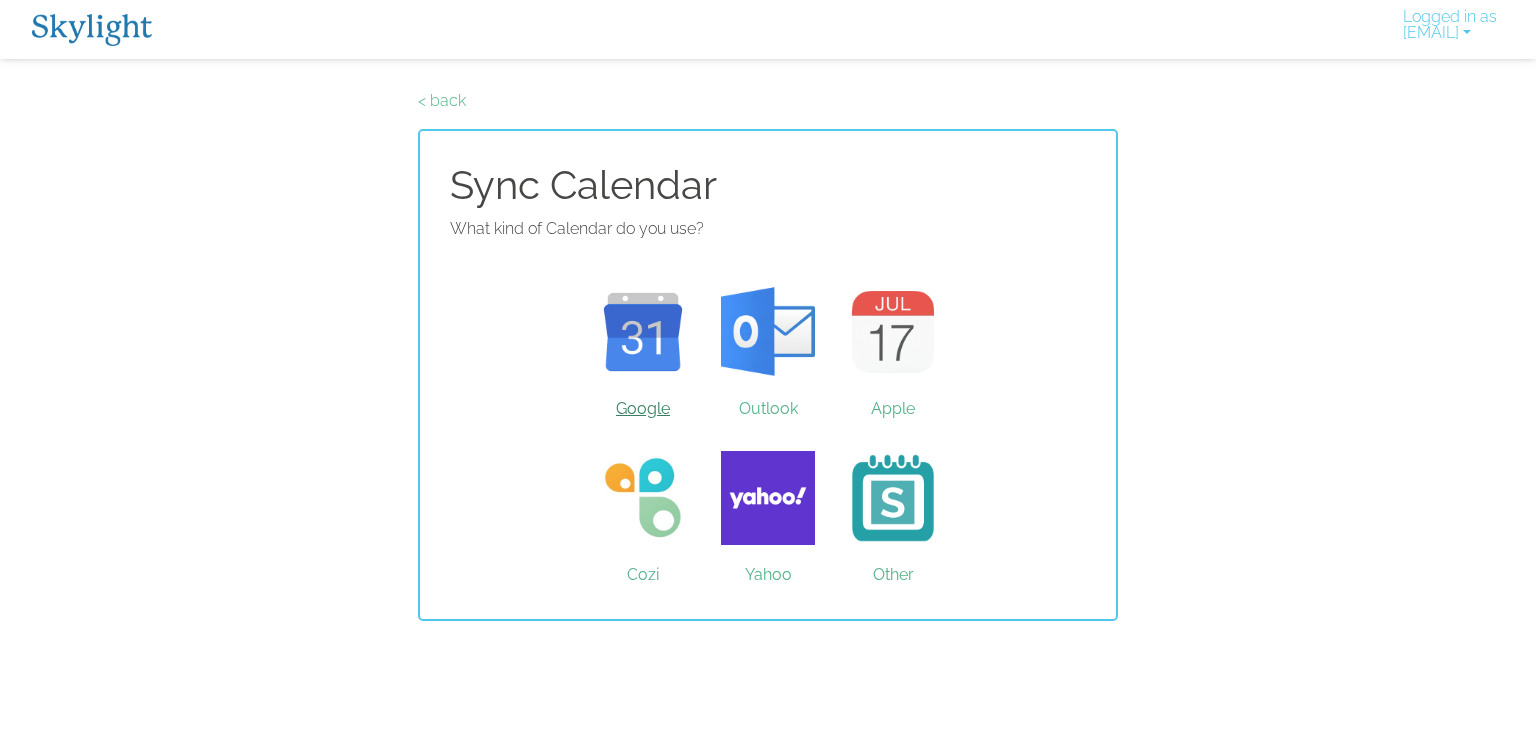click on "Google" at bounding box center (643, 332) 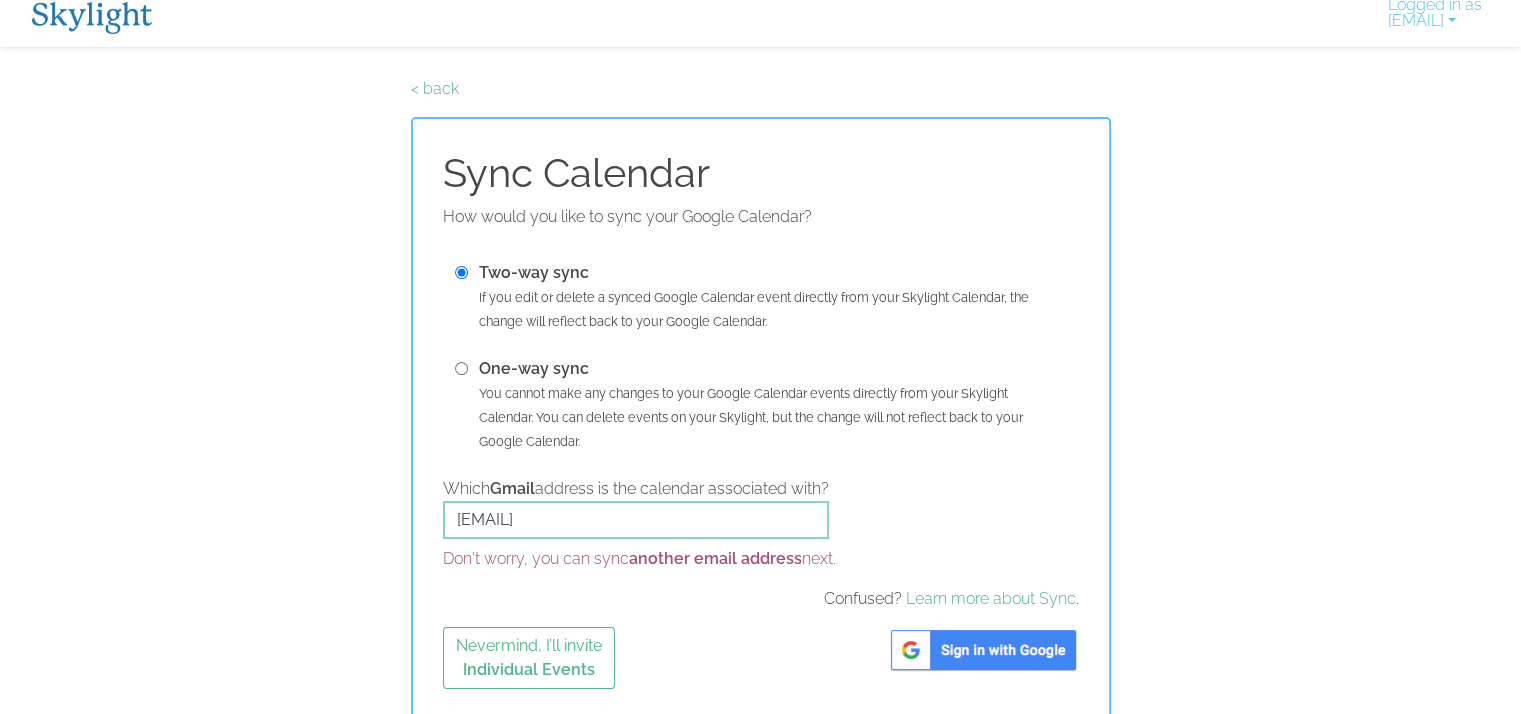 scroll, scrollTop: 16, scrollLeft: 0, axis: vertical 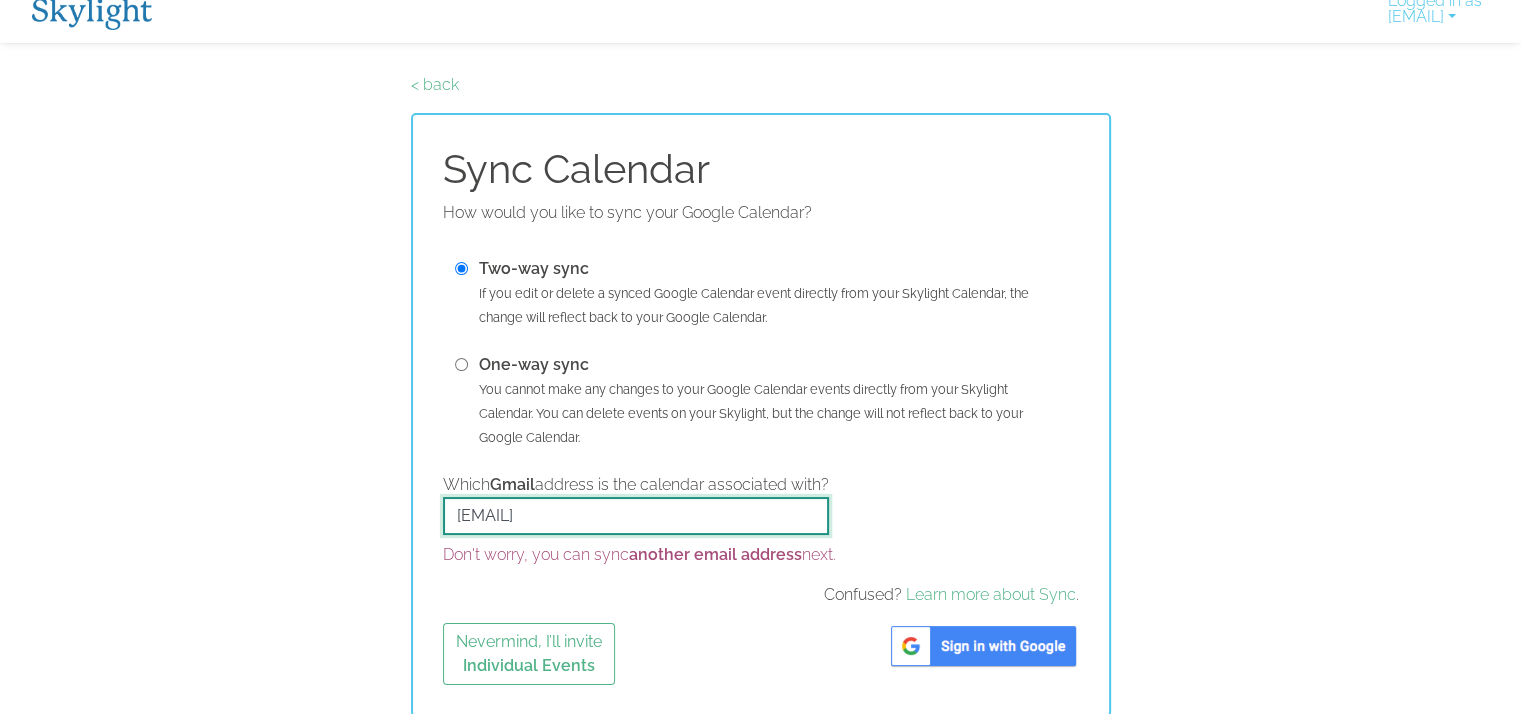 click on "[EMAIL]" at bounding box center (636, 516) 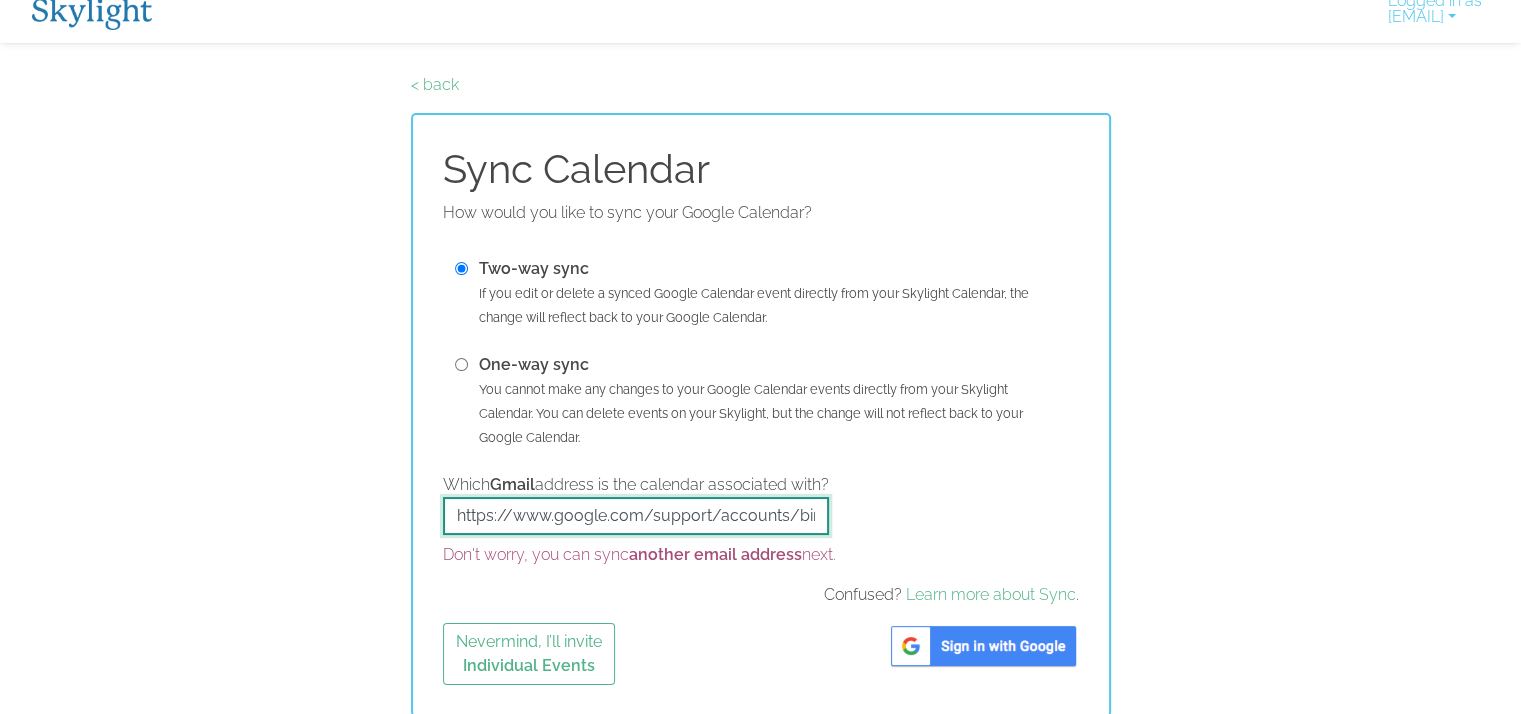 scroll, scrollTop: 0, scrollLeft: 196, axis: horizontal 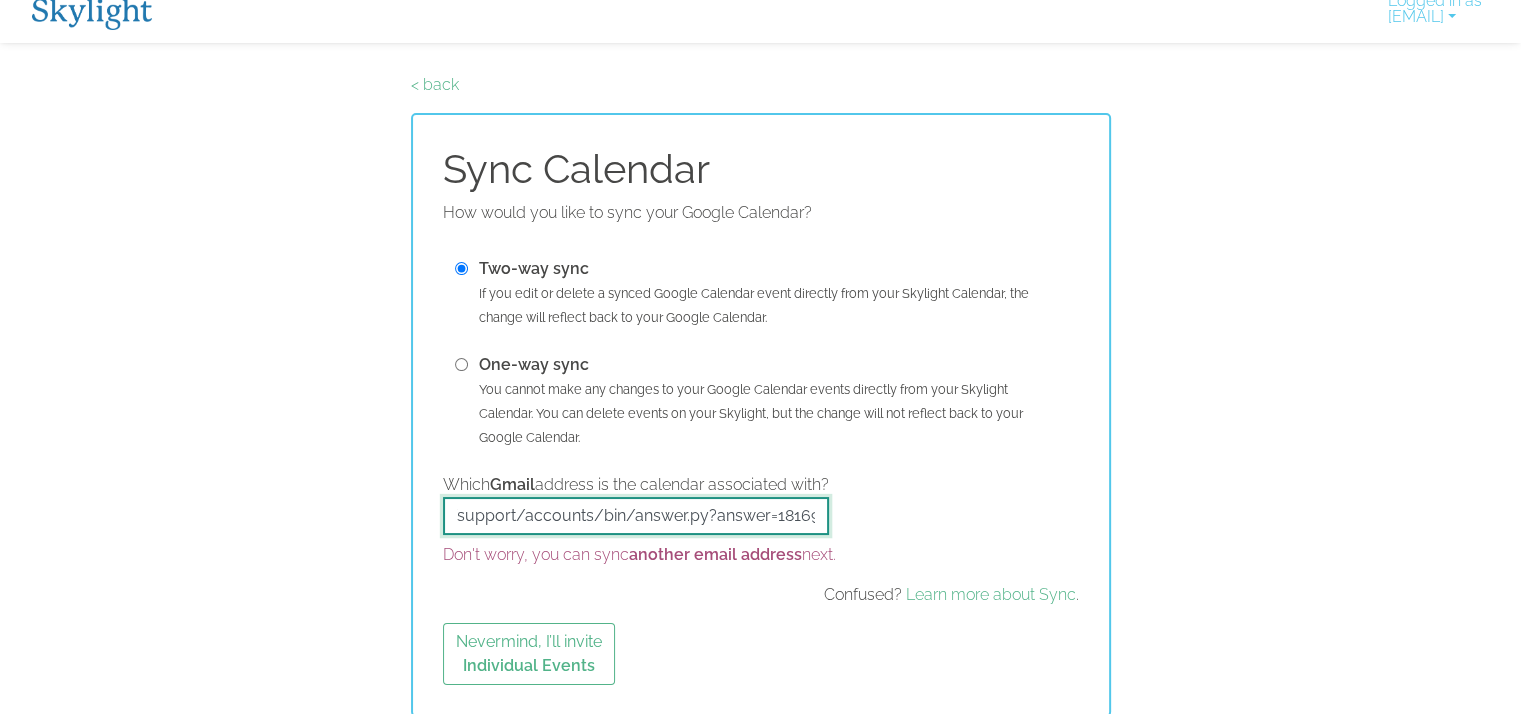 click on "https://www.google.com/support/accounts/bin/answer.py?answer=181692" at bounding box center (636, 516) 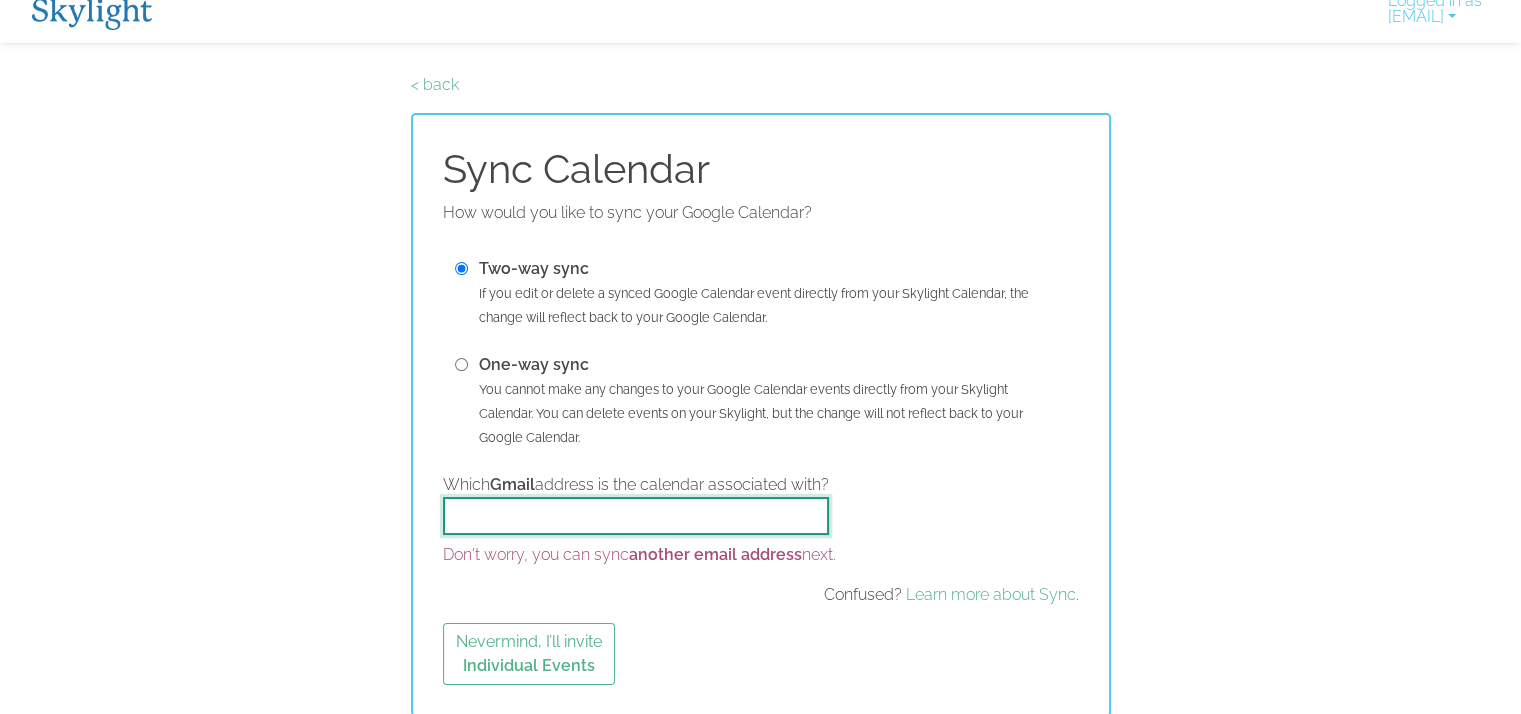 scroll, scrollTop: 0, scrollLeft: 0, axis: both 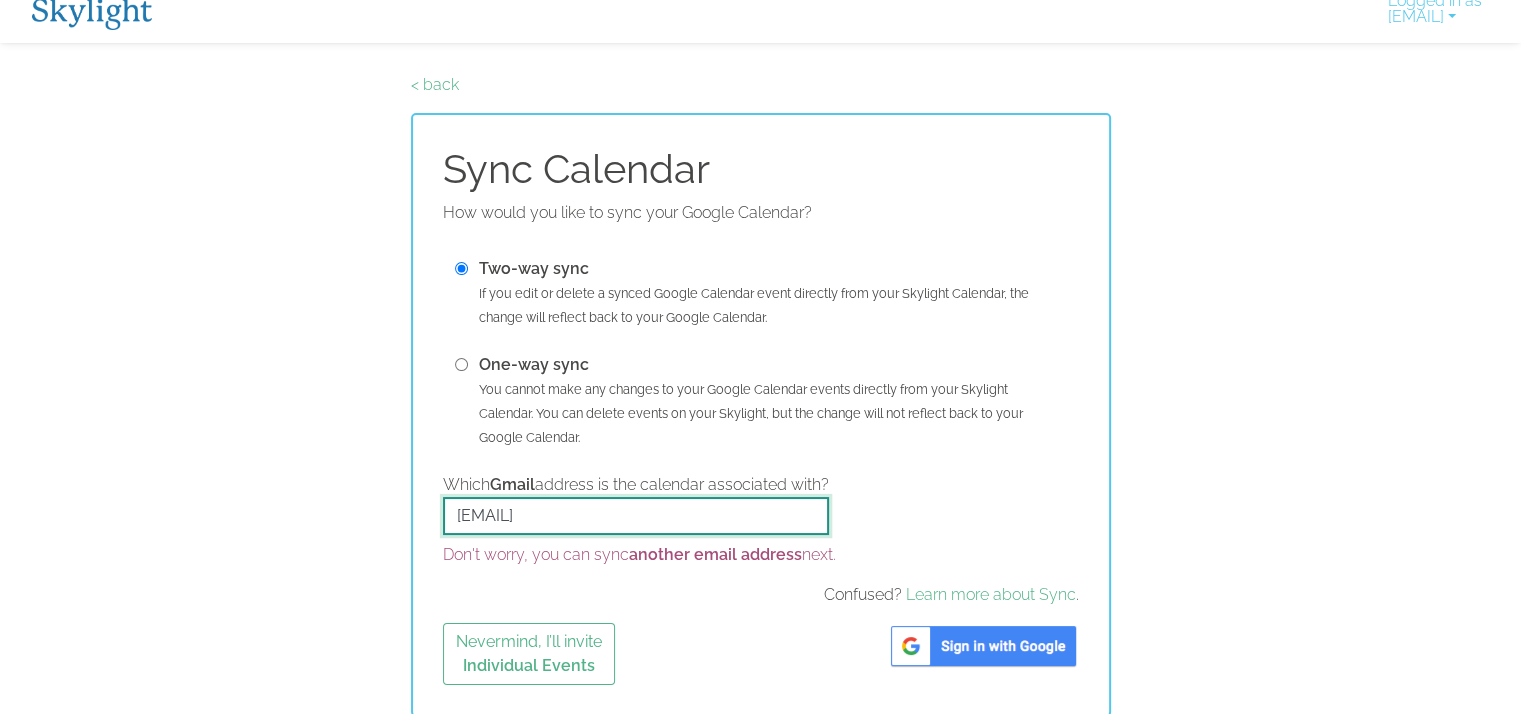 type on "sami@the1barn.com" 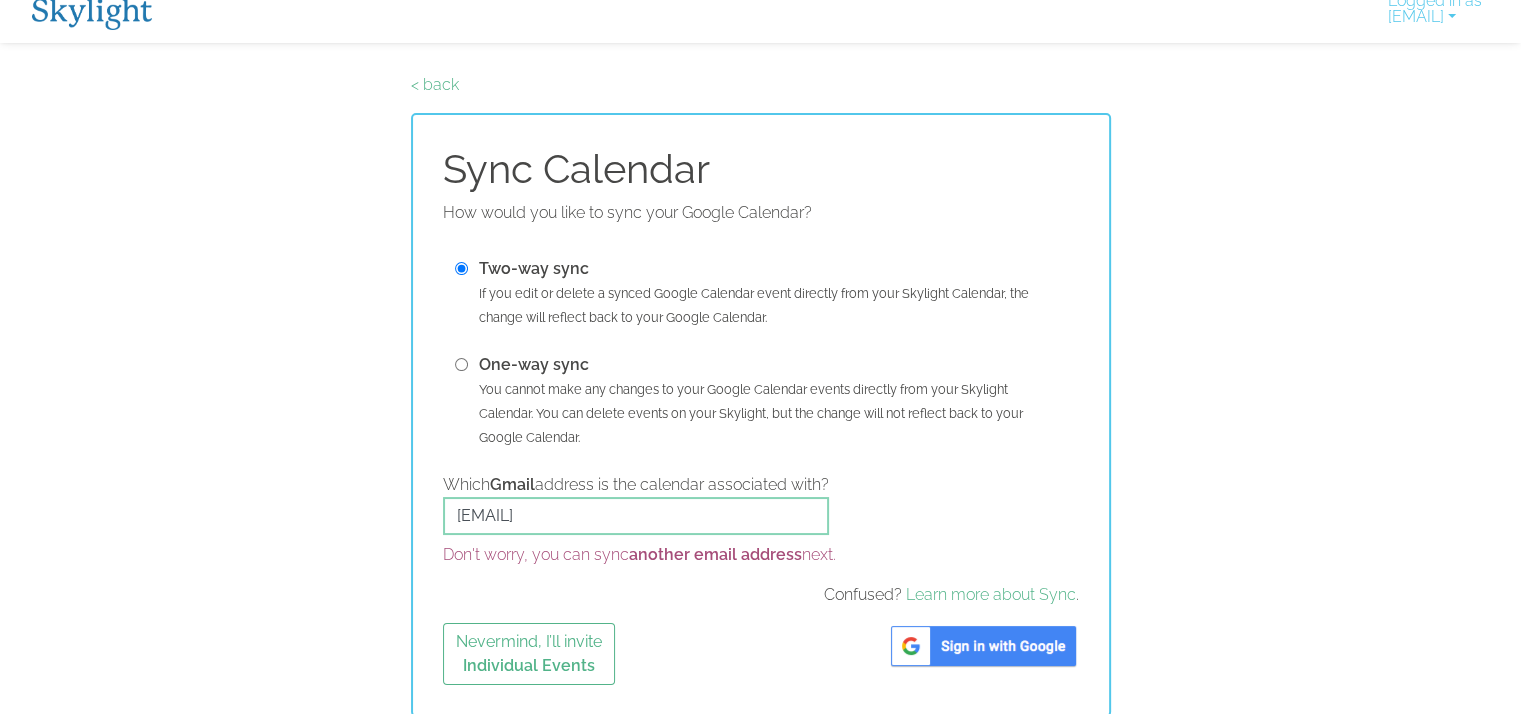 click at bounding box center (983, 646) 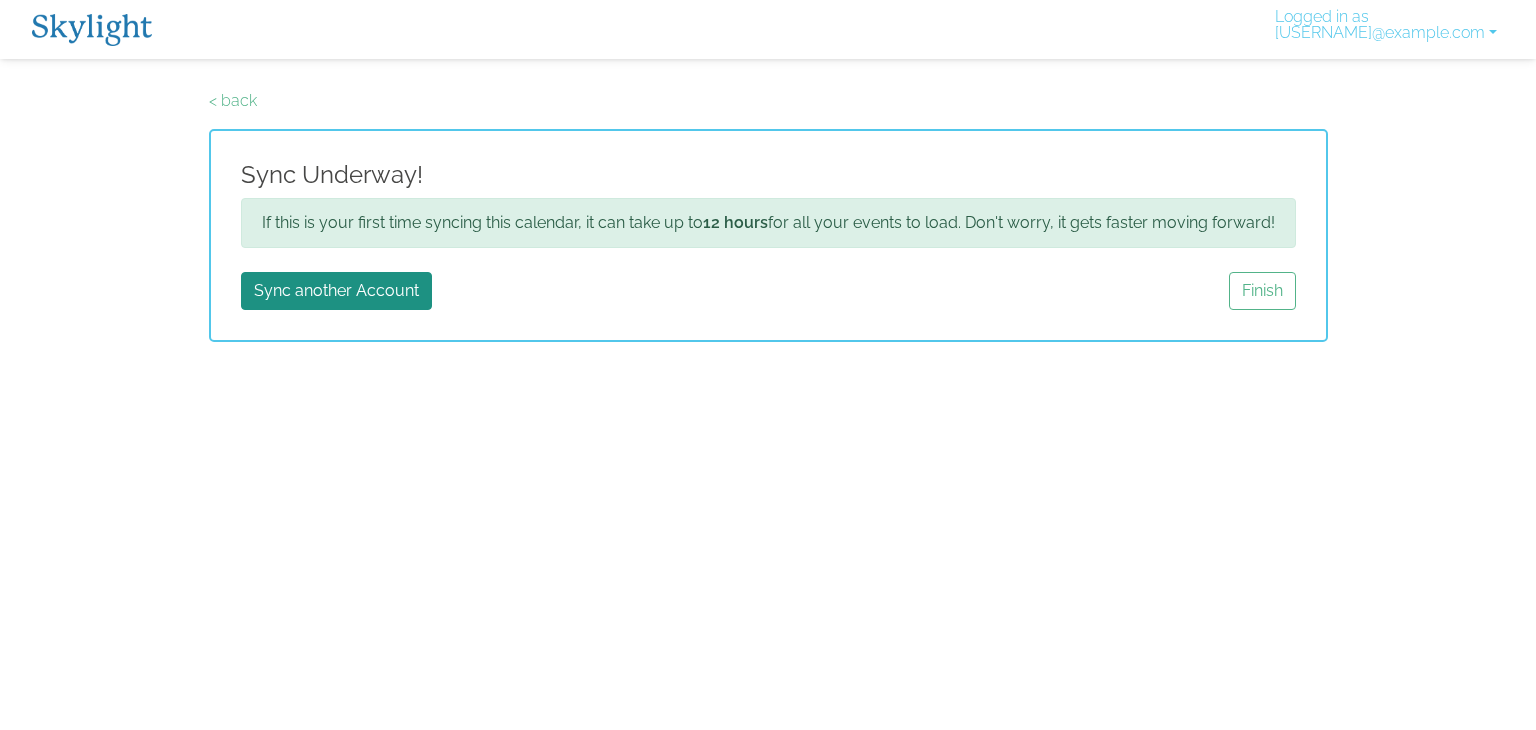 scroll, scrollTop: 0, scrollLeft: 0, axis: both 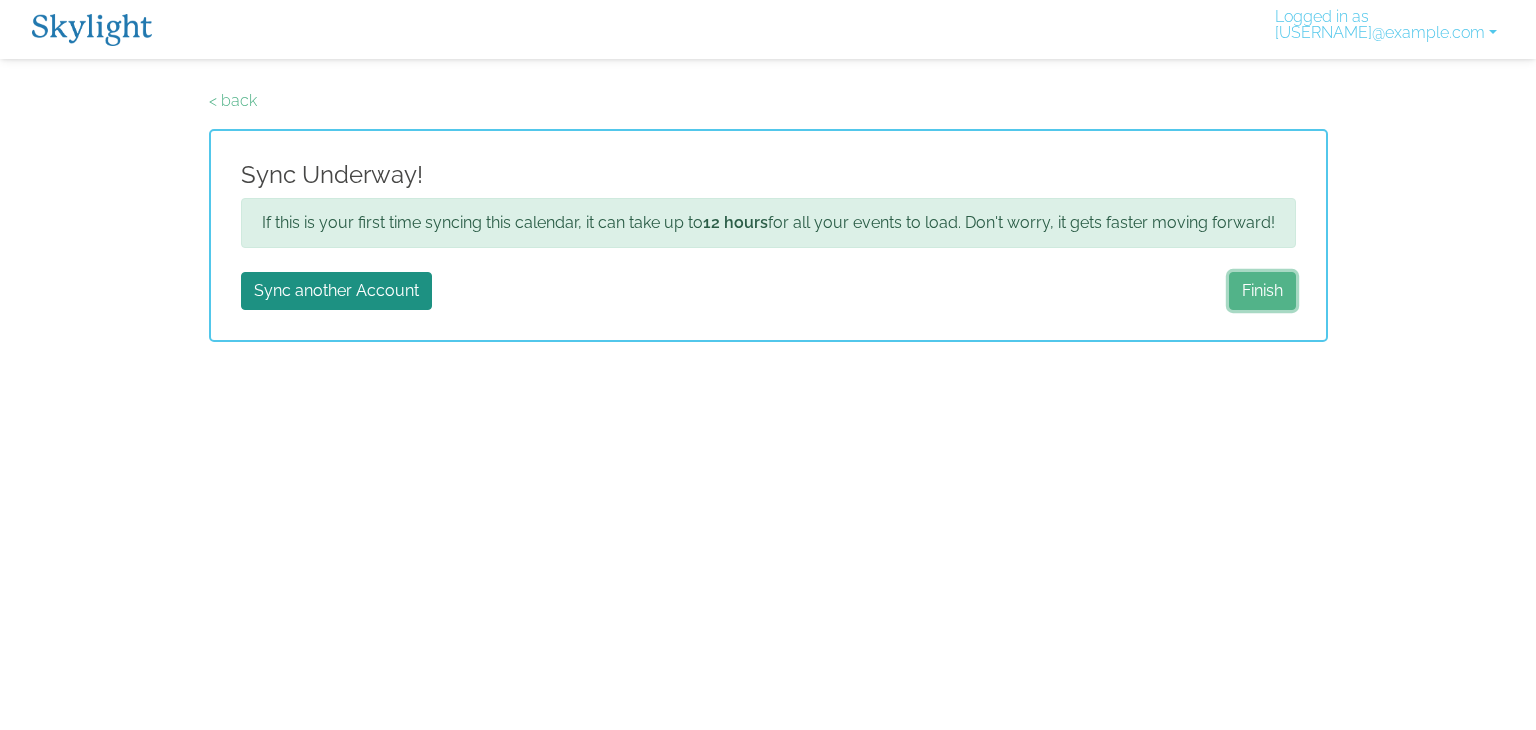 click on "Finish" at bounding box center [1262, 291] 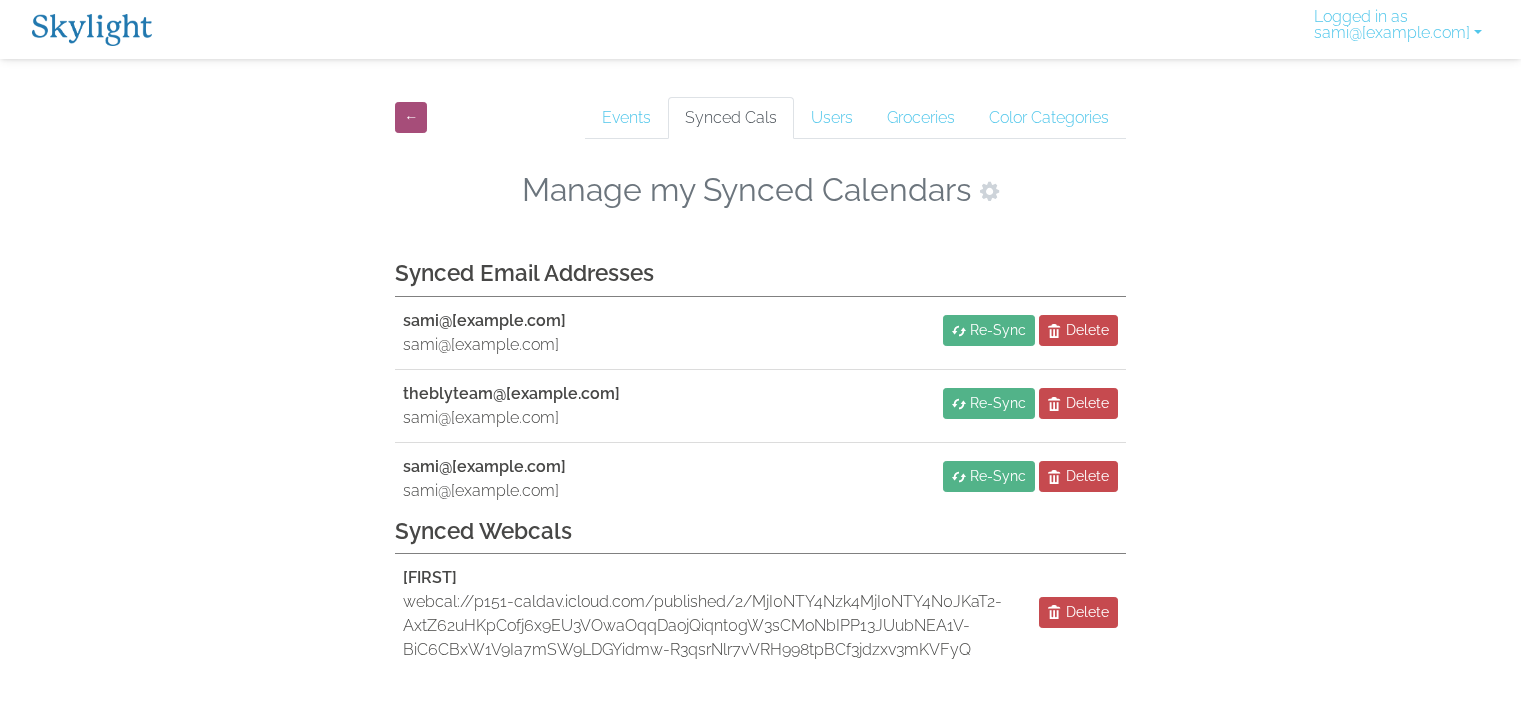 scroll, scrollTop: 0, scrollLeft: 0, axis: both 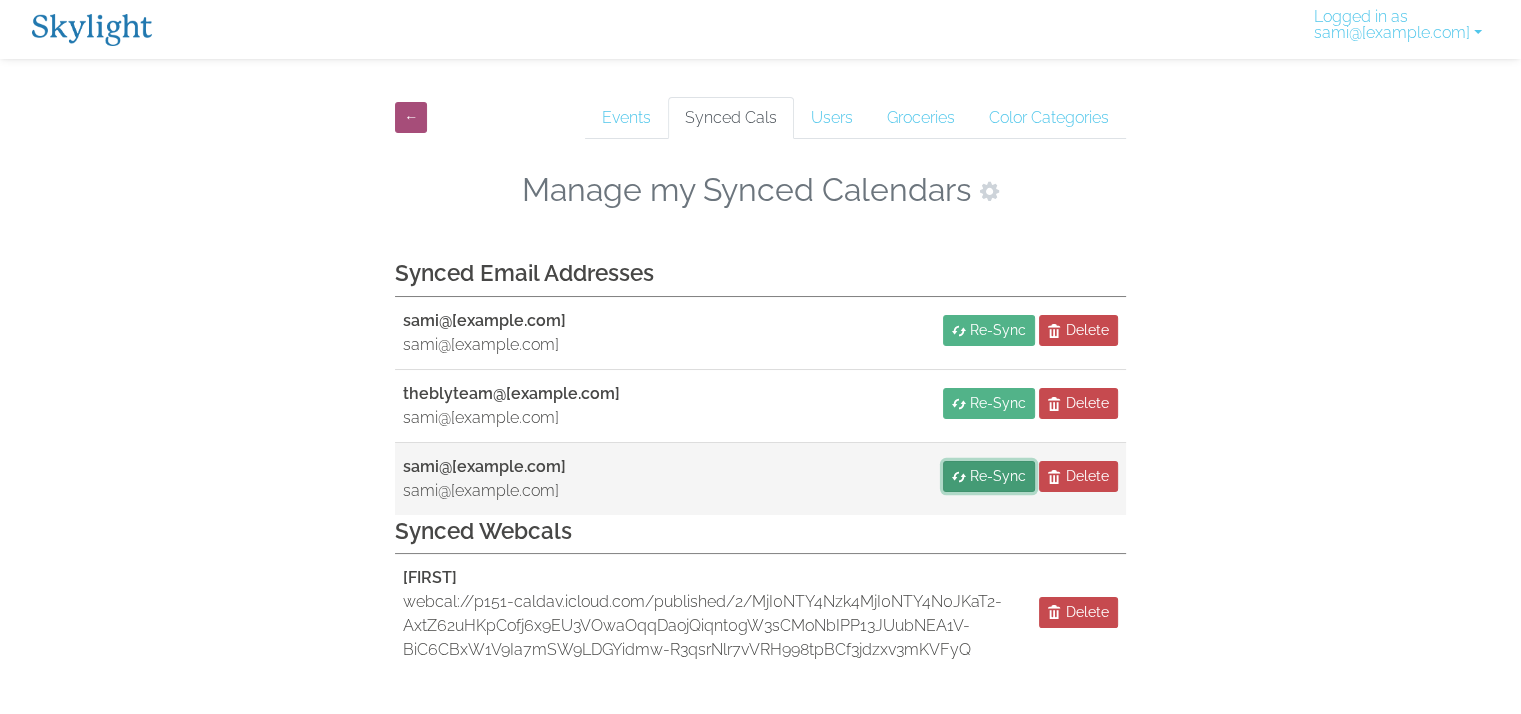 click on "Re-Sync" at bounding box center [998, 476] 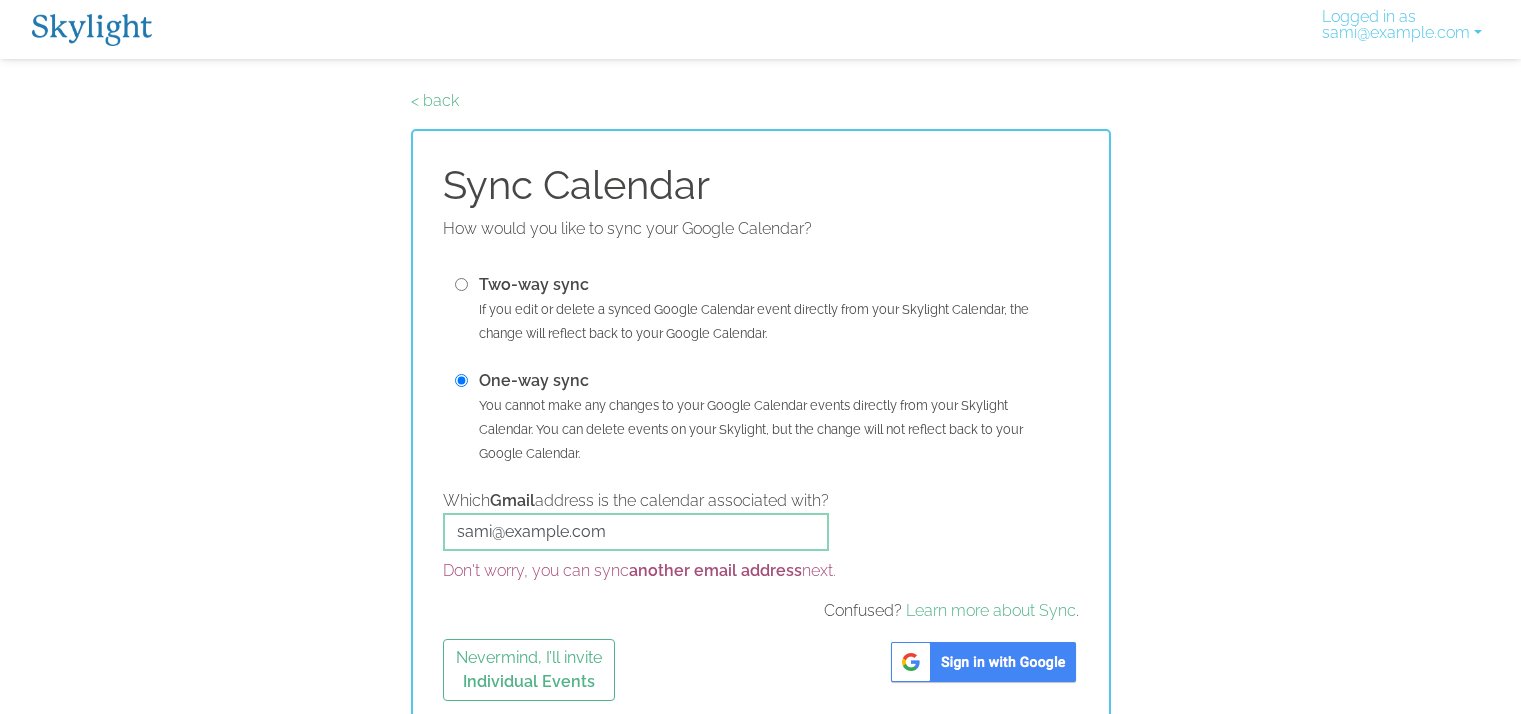 scroll, scrollTop: 0, scrollLeft: 0, axis: both 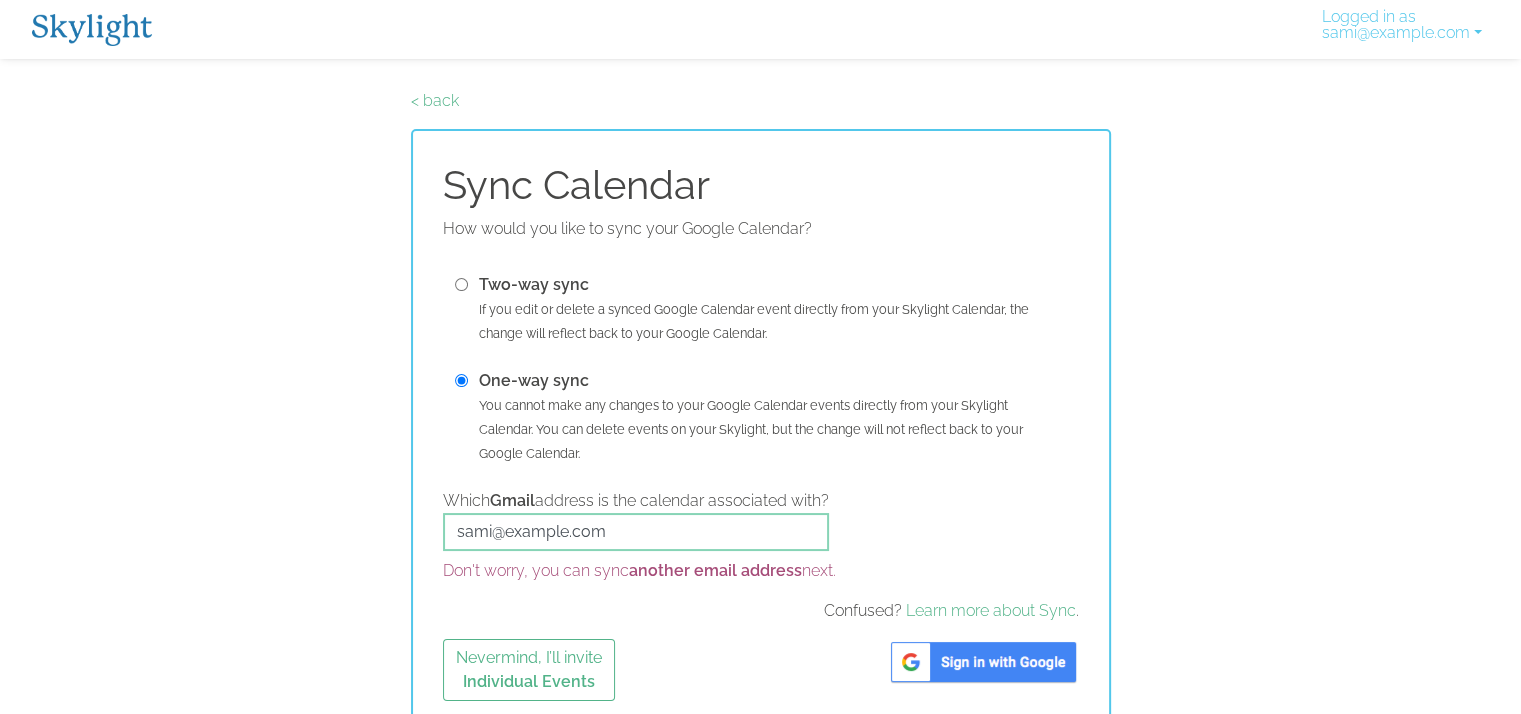 click at bounding box center [461, 284] 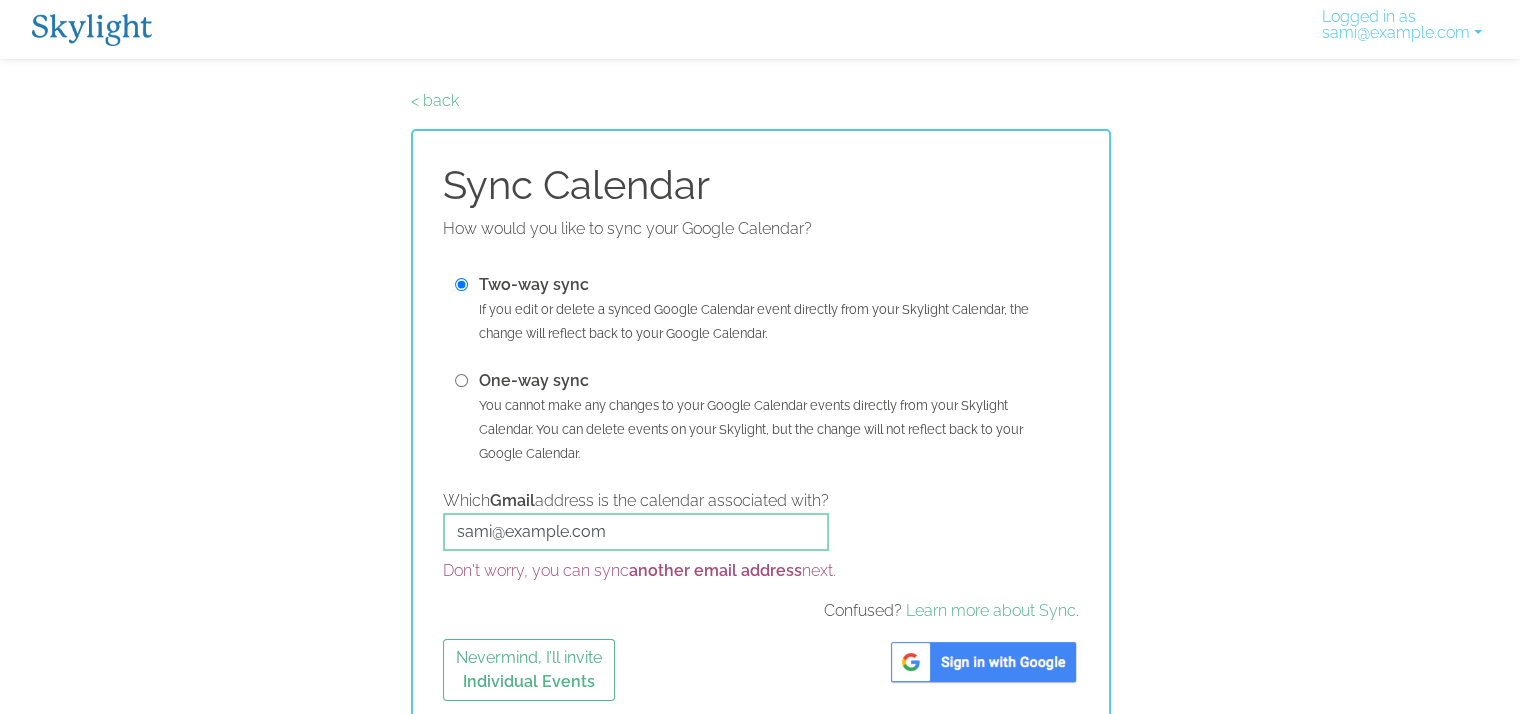 scroll, scrollTop: 16, scrollLeft: 0, axis: vertical 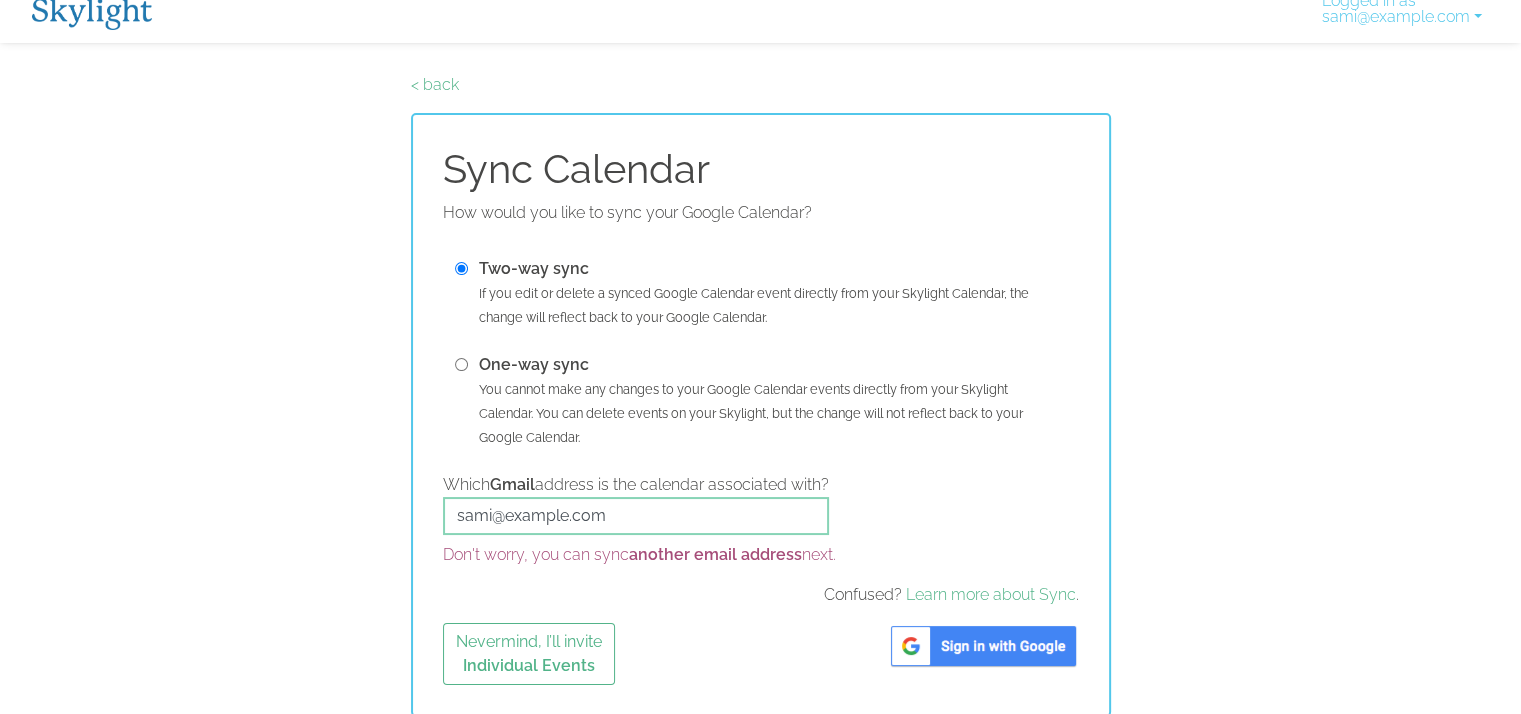 click at bounding box center [983, 646] 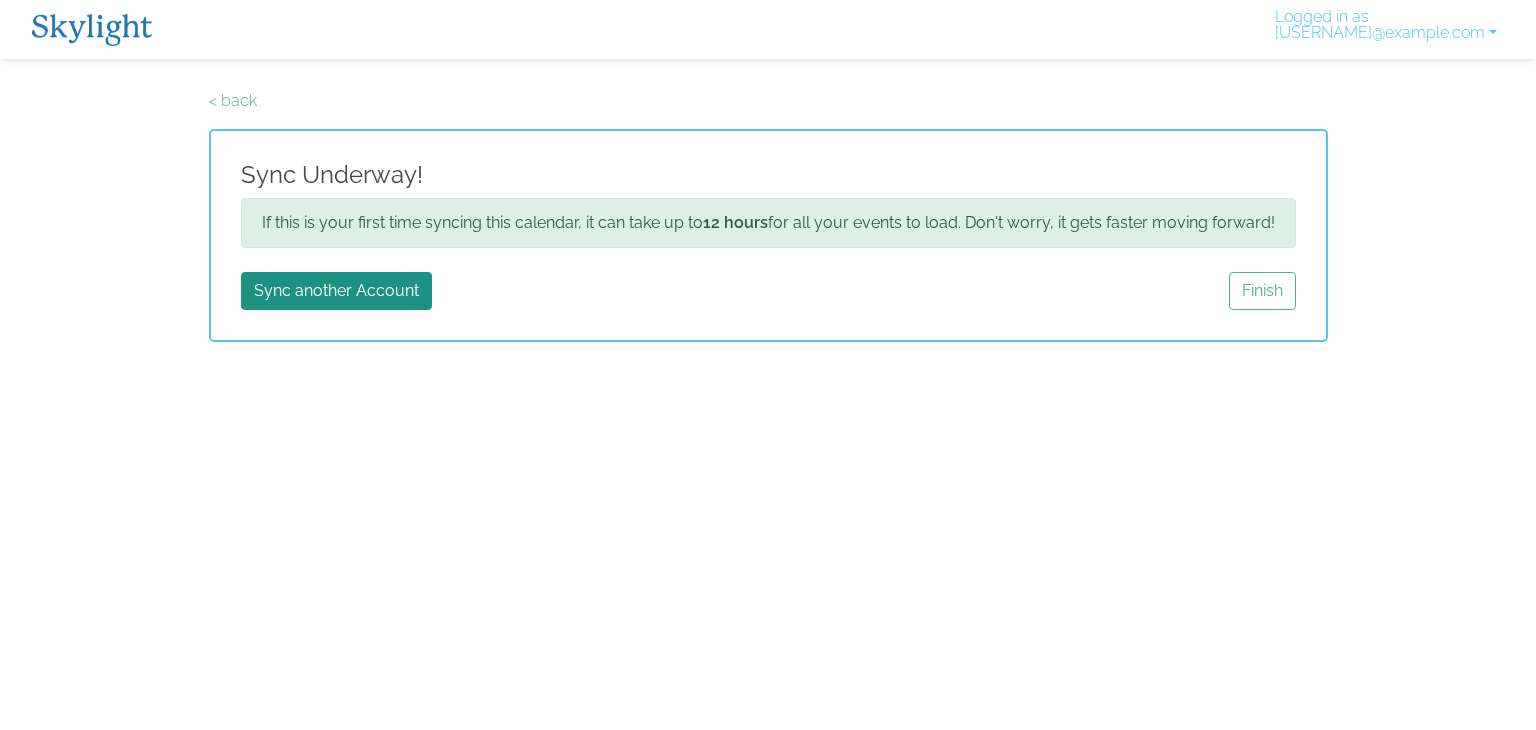 scroll, scrollTop: 0, scrollLeft: 0, axis: both 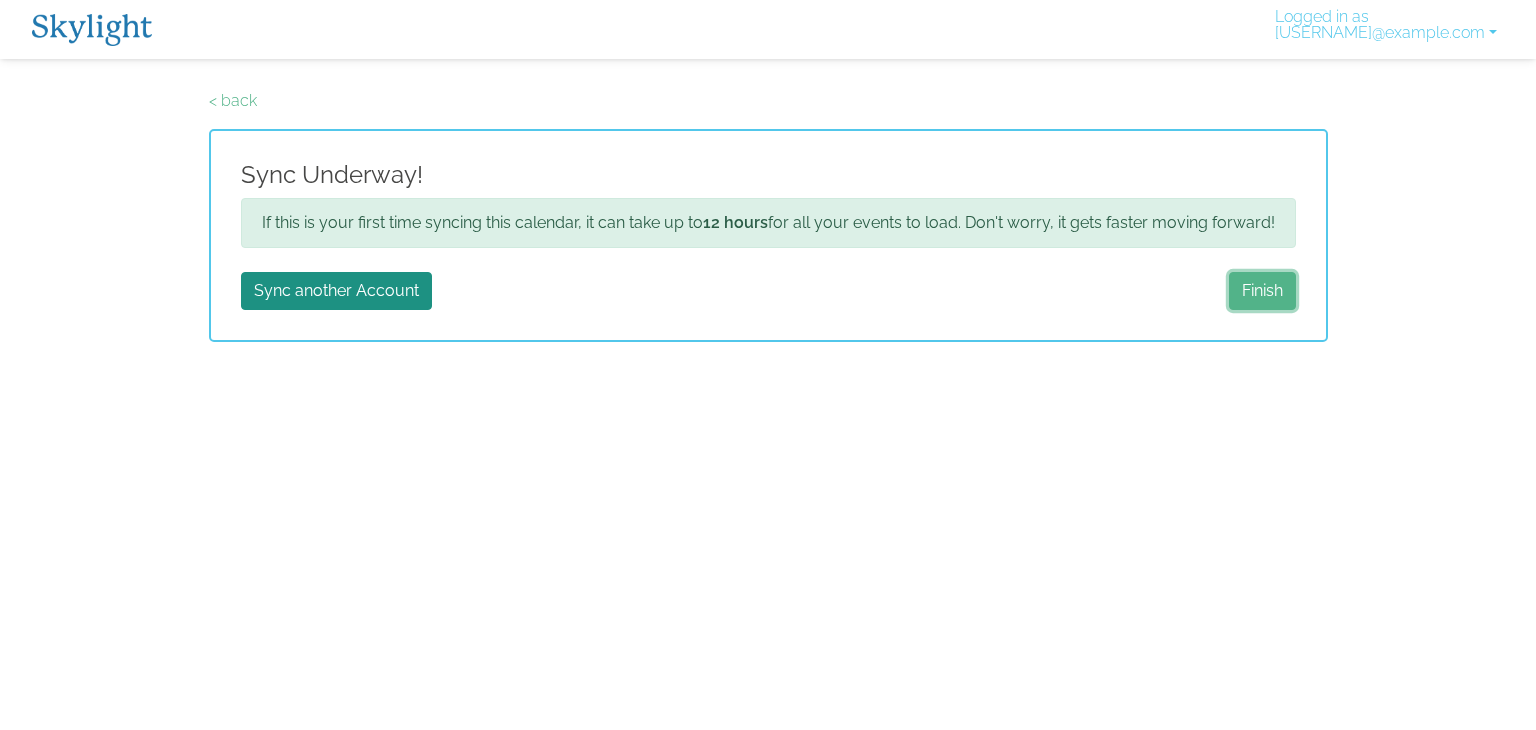 click on "Finish" at bounding box center (1262, 291) 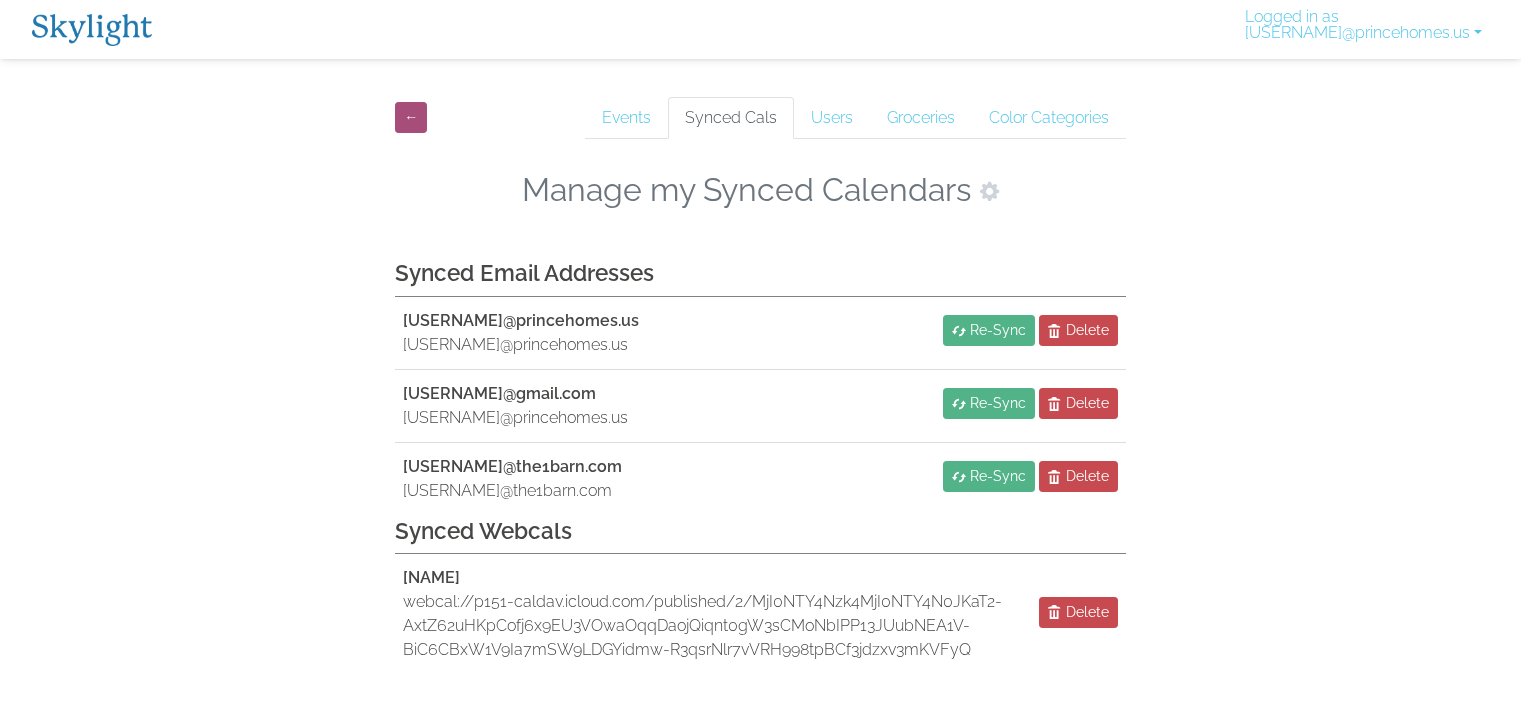 scroll, scrollTop: 0, scrollLeft: 0, axis: both 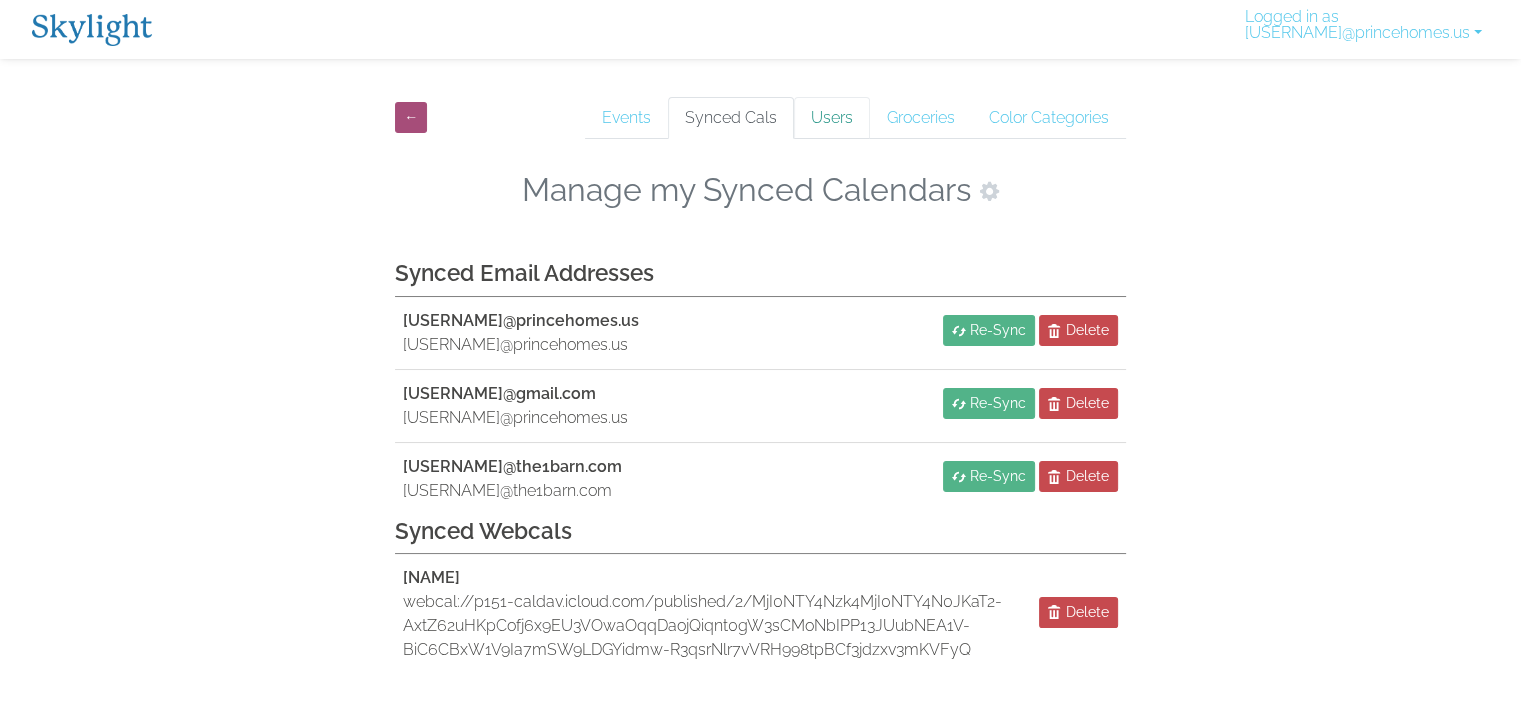 click on "Users" at bounding box center [832, 118] 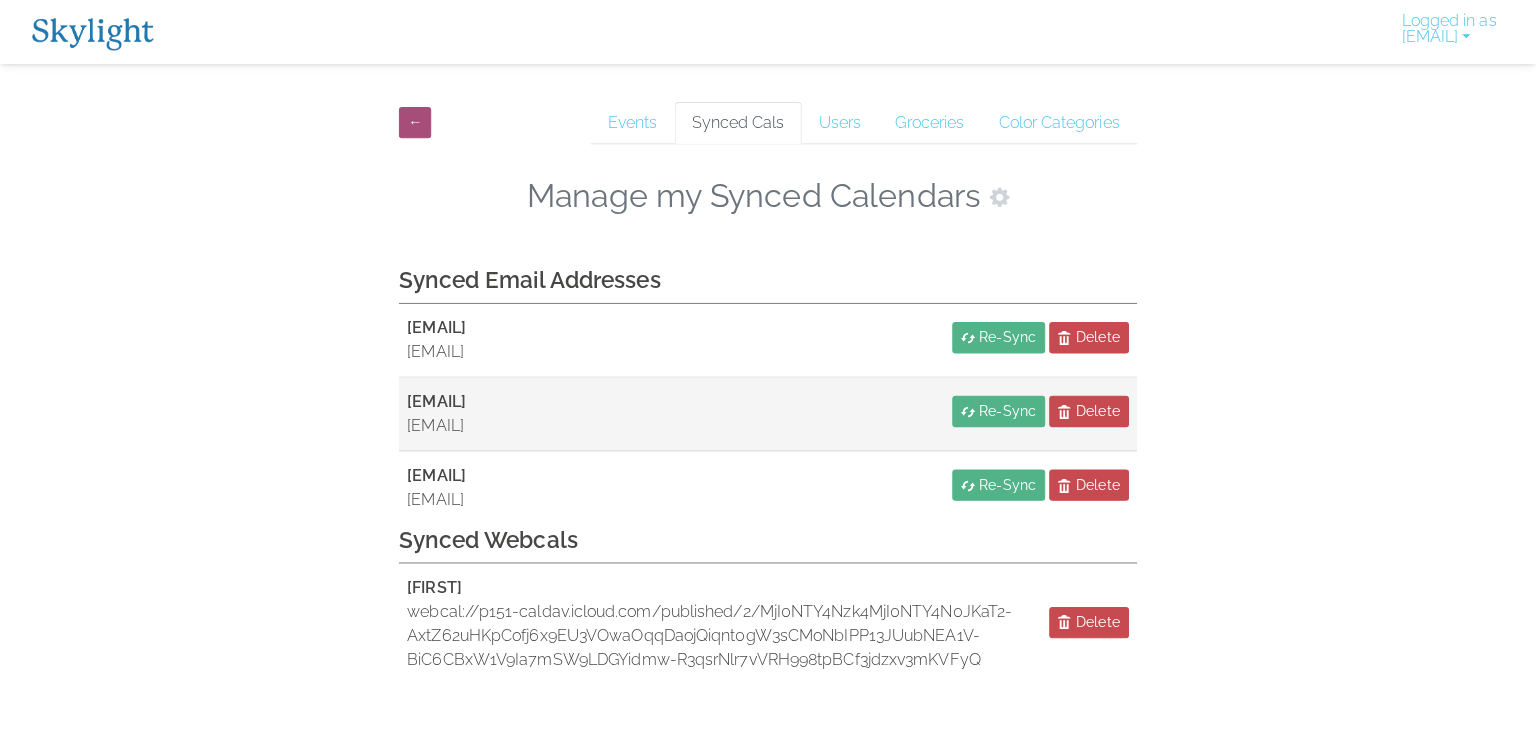 scroll, scrollTop: 0, scrollLeft: 0, axis: both 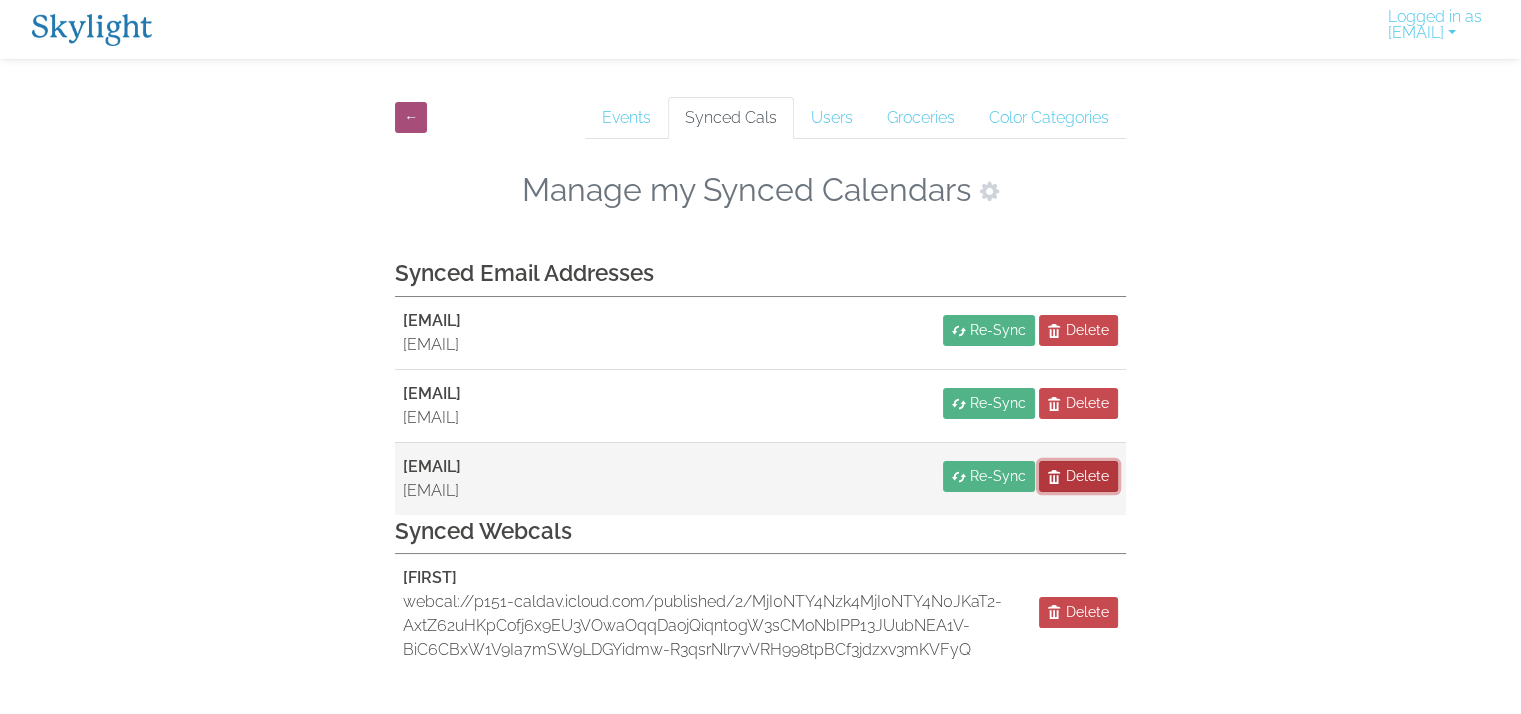 click on "Delete" at bounding box center (1087, 476) 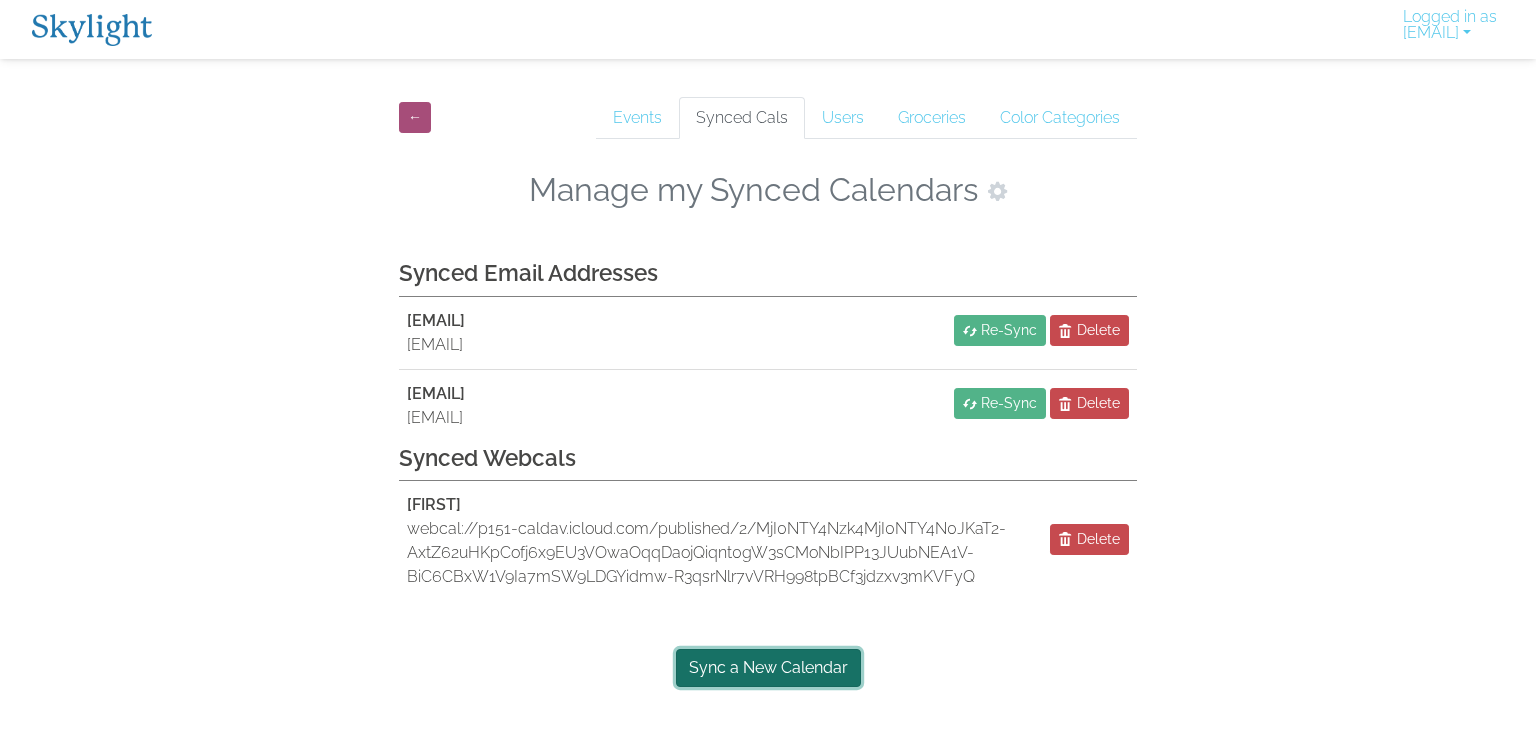 click on "Sync a New Calendar" at bounding box center [768, 668] 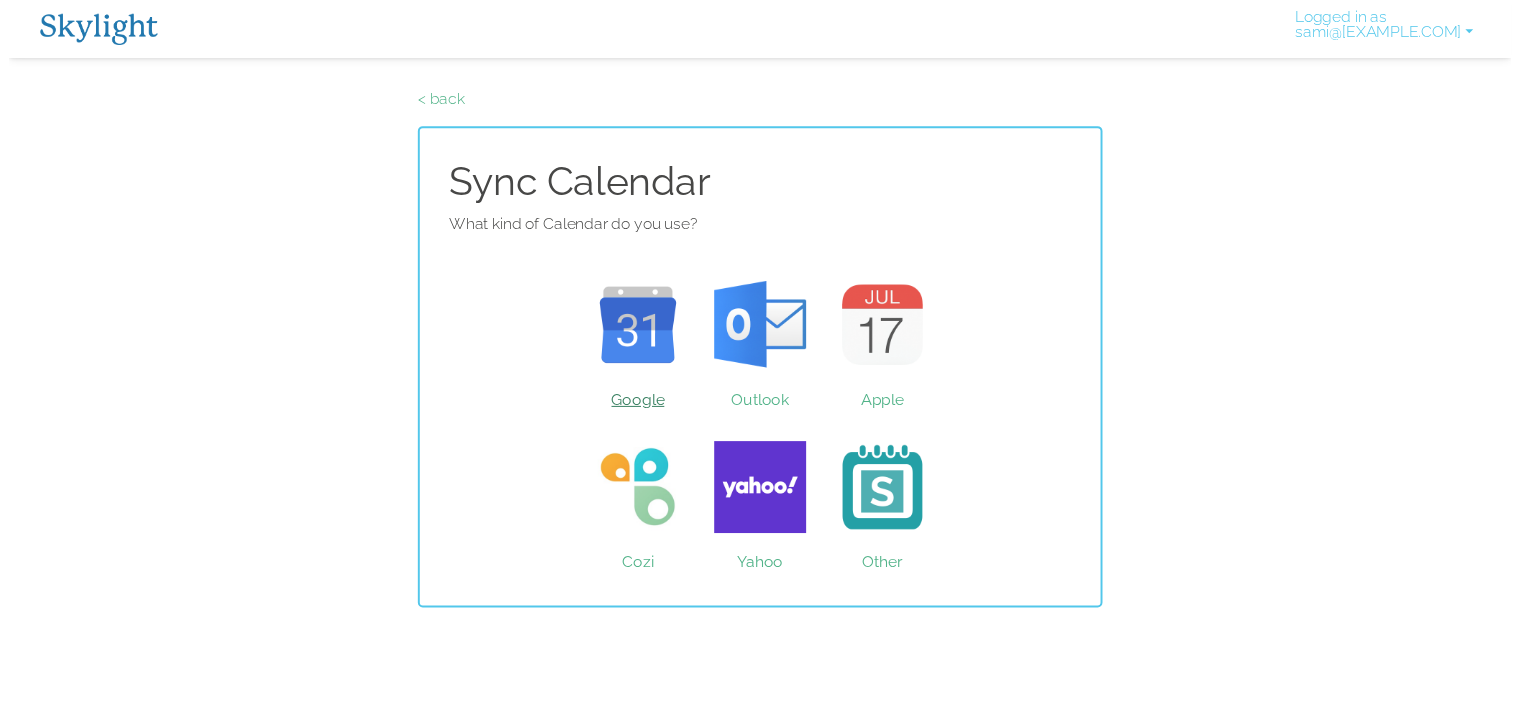 scroll, scrollTop: 0, scrollLeft: 0, axis: both 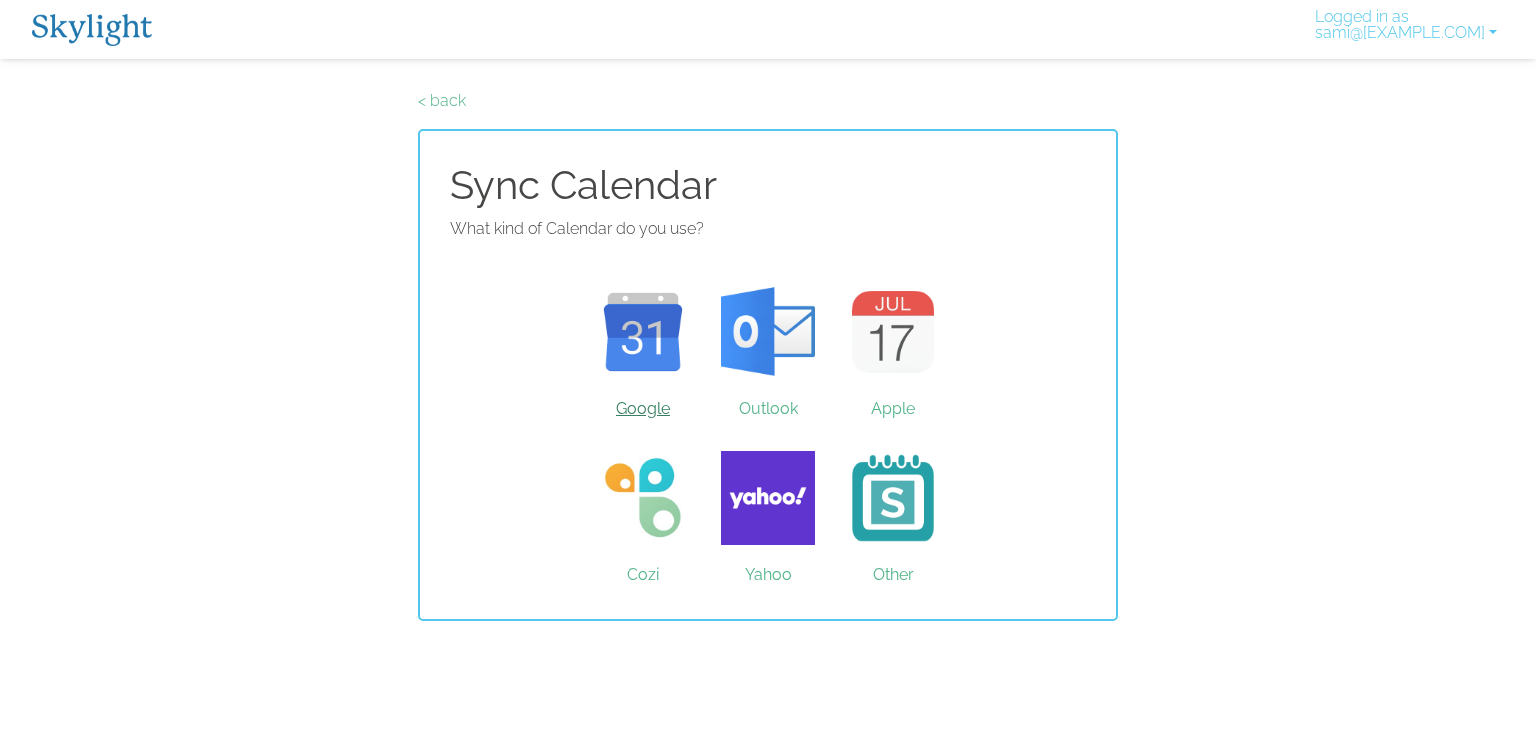 click on "Google" at bounding box center [643, 332] 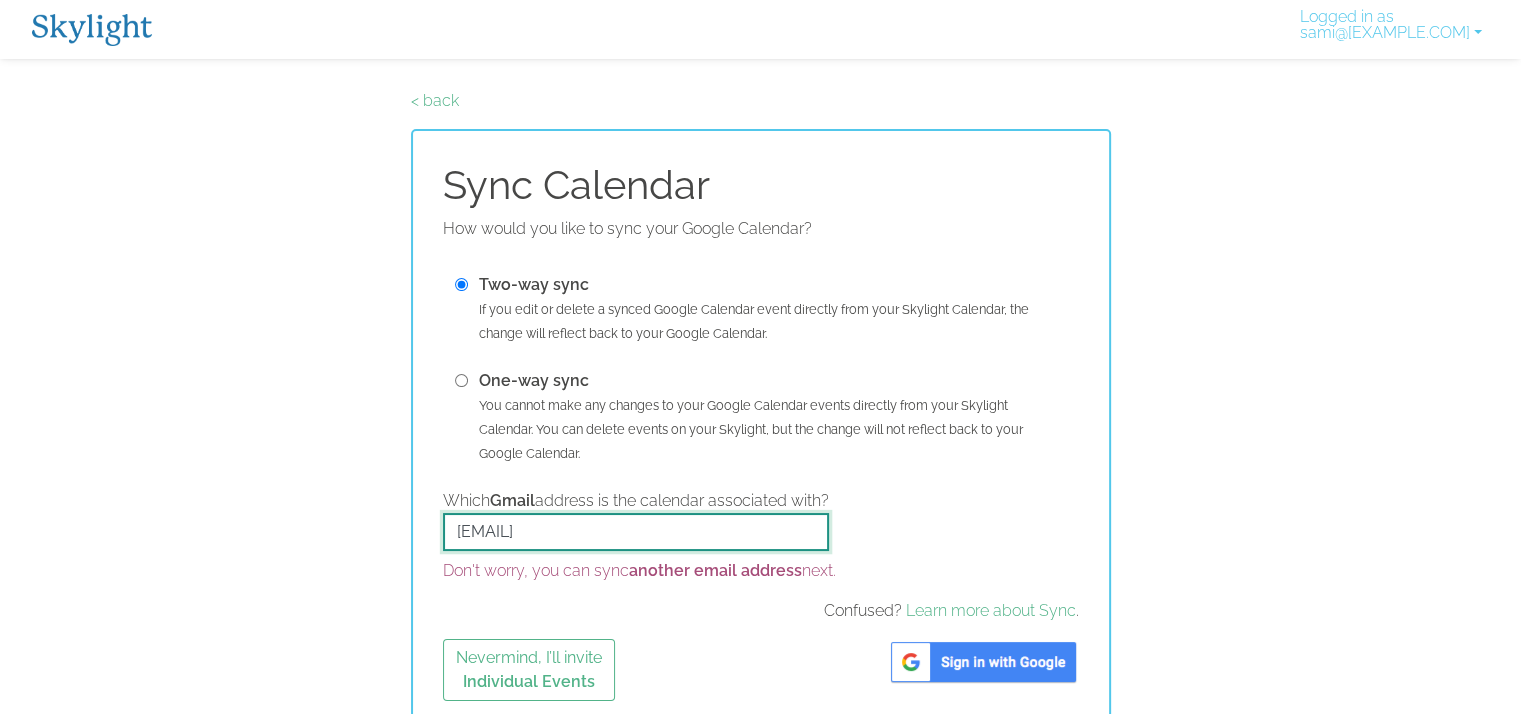 click on "kevinmprince@me.com" at bounding box center (636, 532) 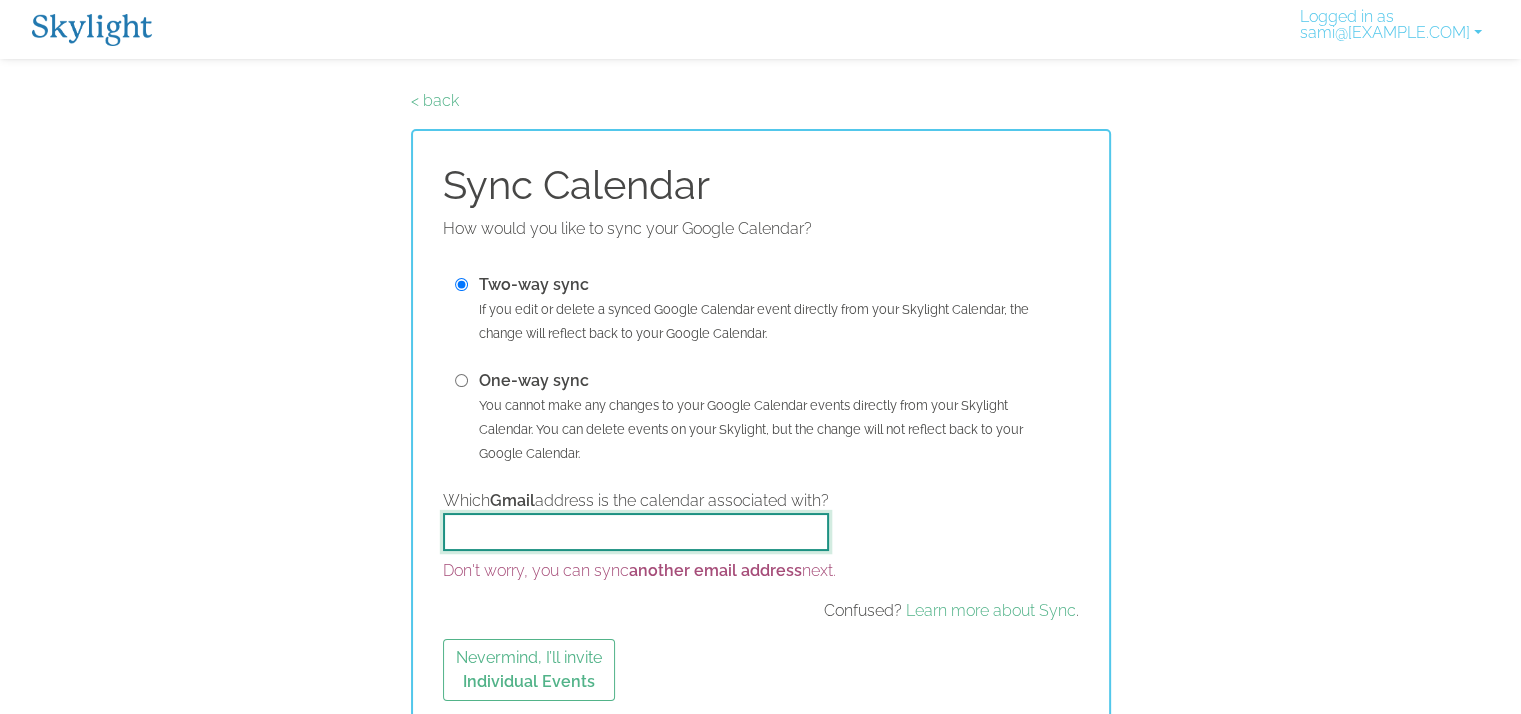 click on "Which  Gmail  address is the calendar associated with?" at bounding box center [636, 532] 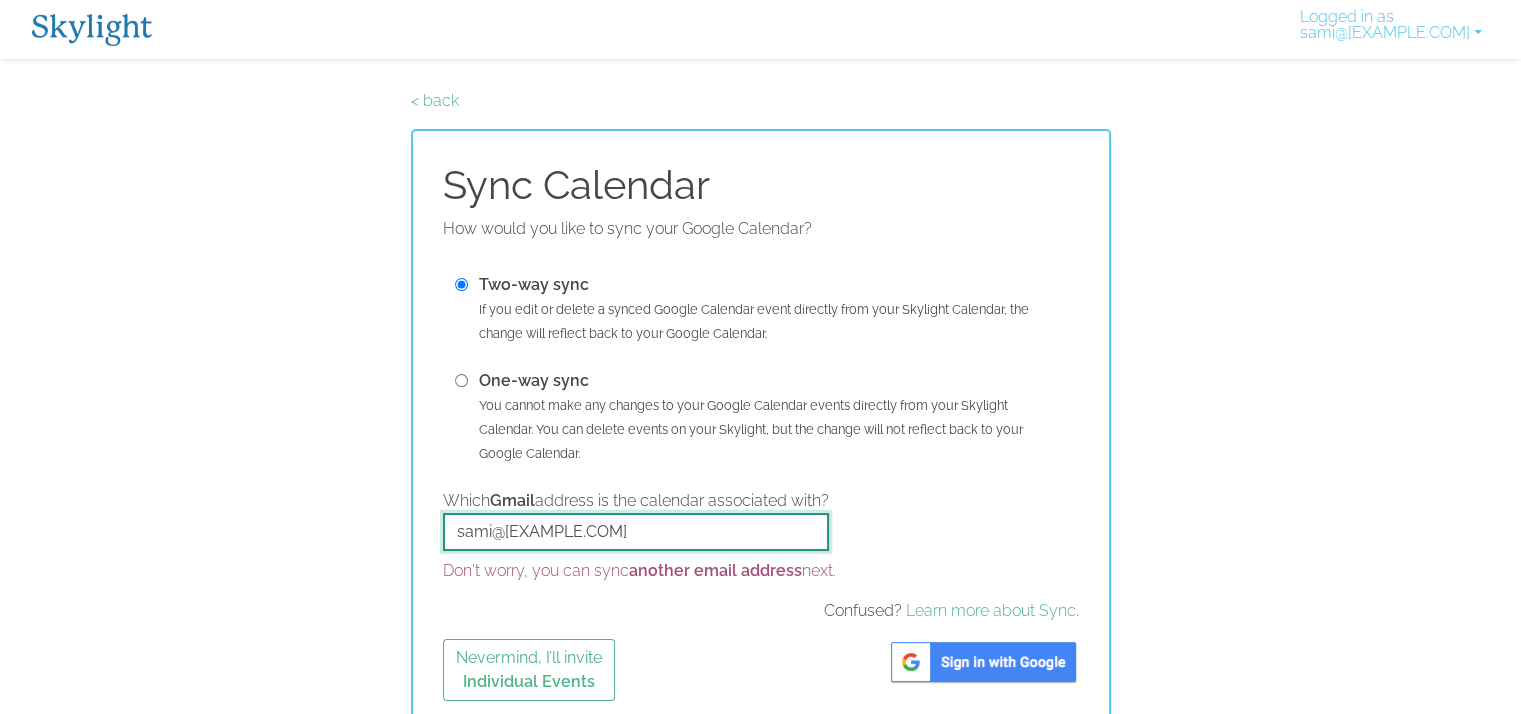 drag, startPoint x: 721, startPoint y: 533, endPoint x: 429, endPoint y: 517, distance: 292.43802 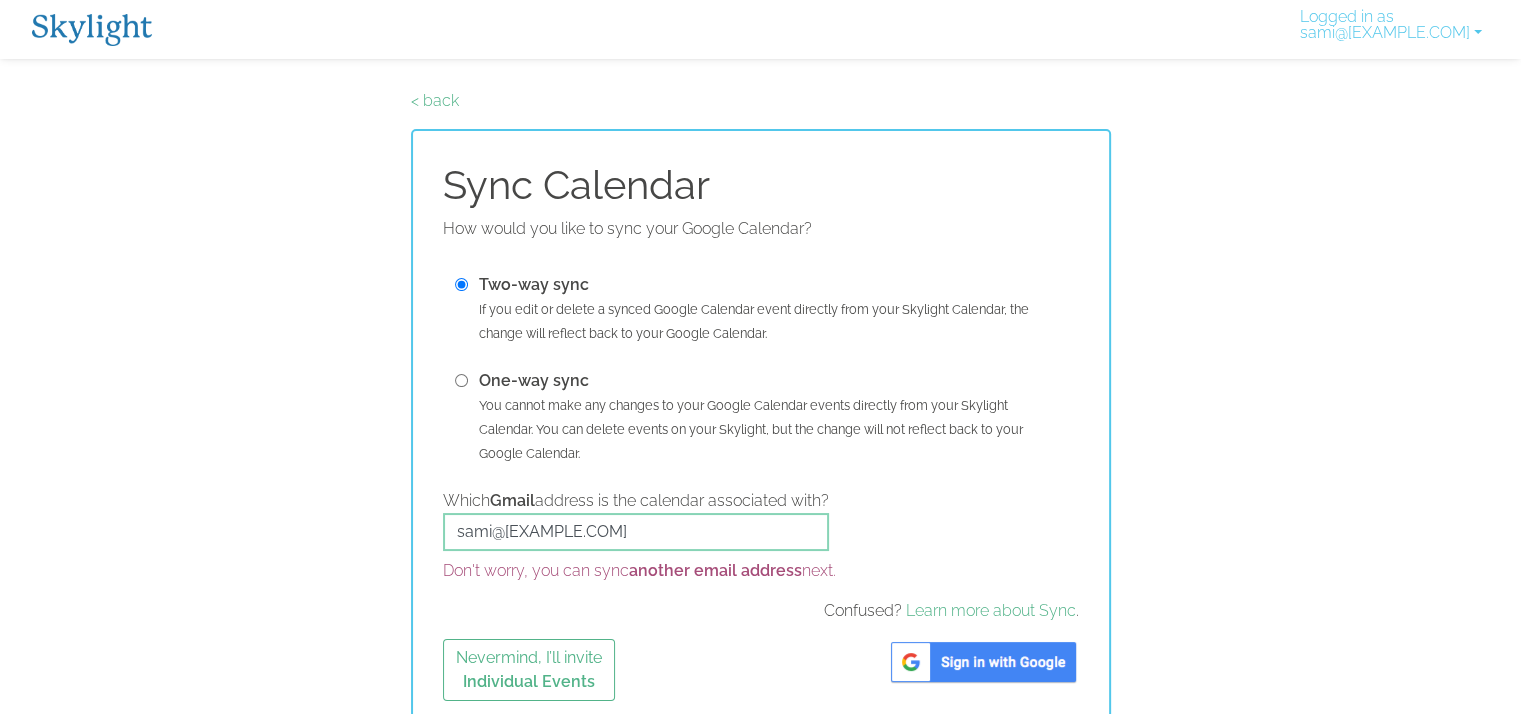 click at bounding box center (983, 662) 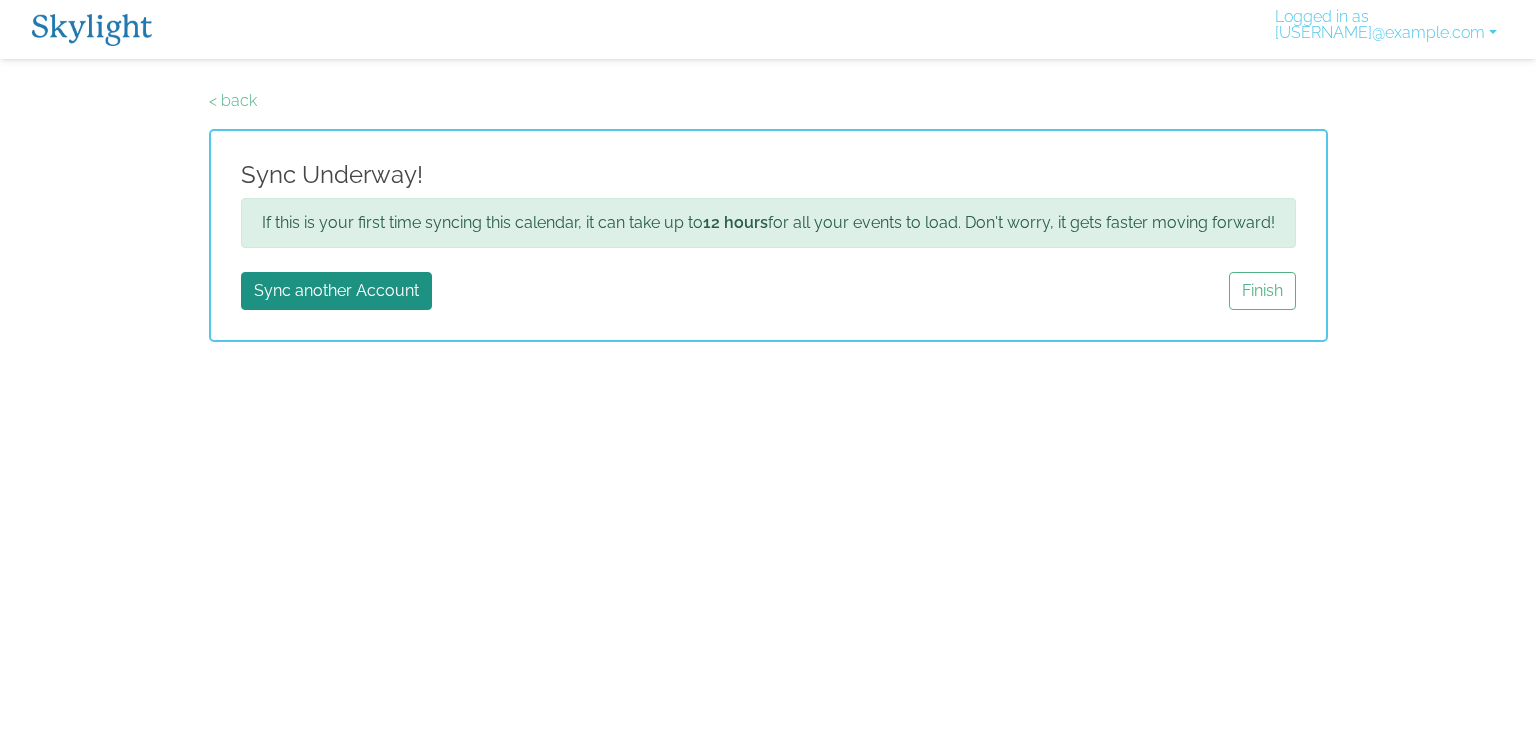 scroll, scrollTop: 0, scrollLeft: 0, axis: both 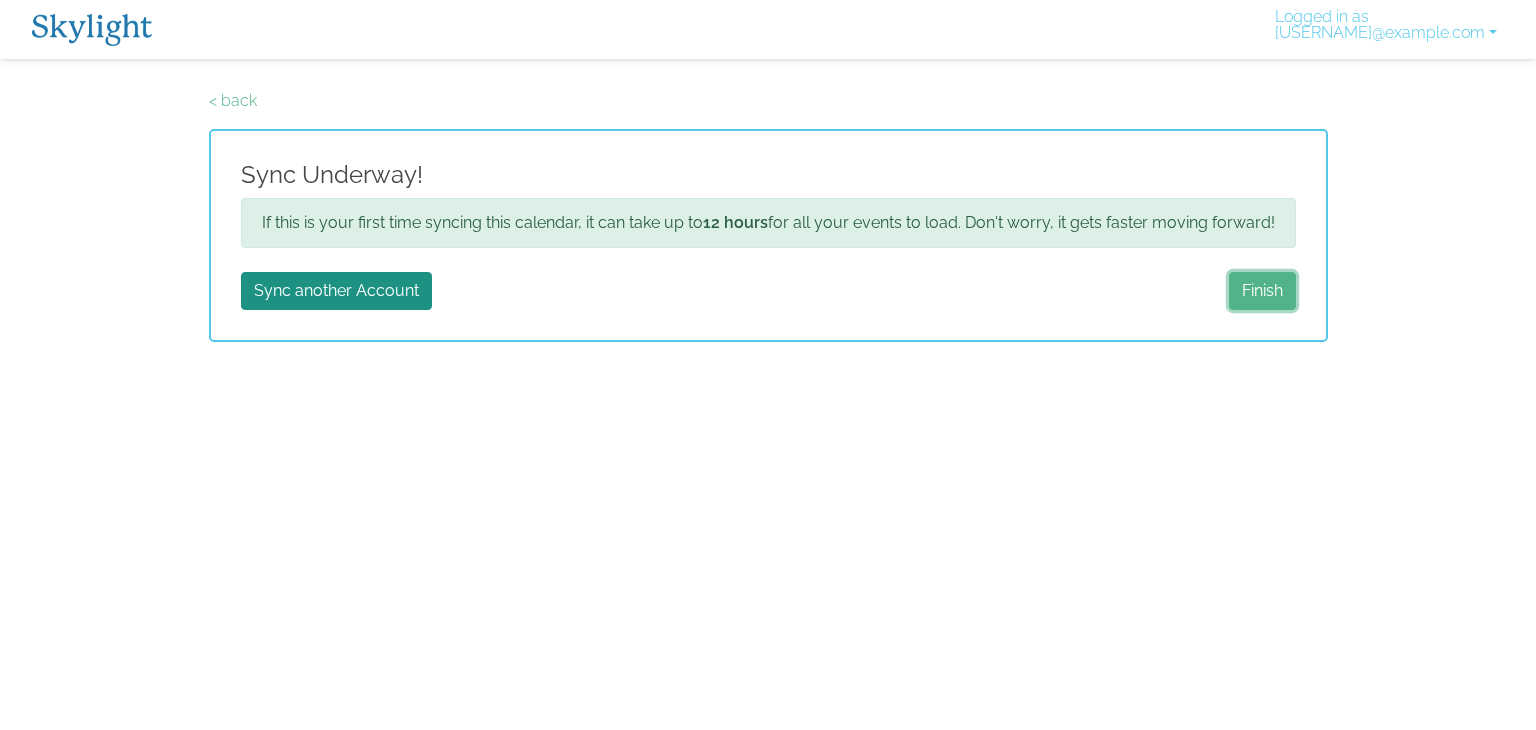 click on "Finish" at bounding box center [1262, 291] 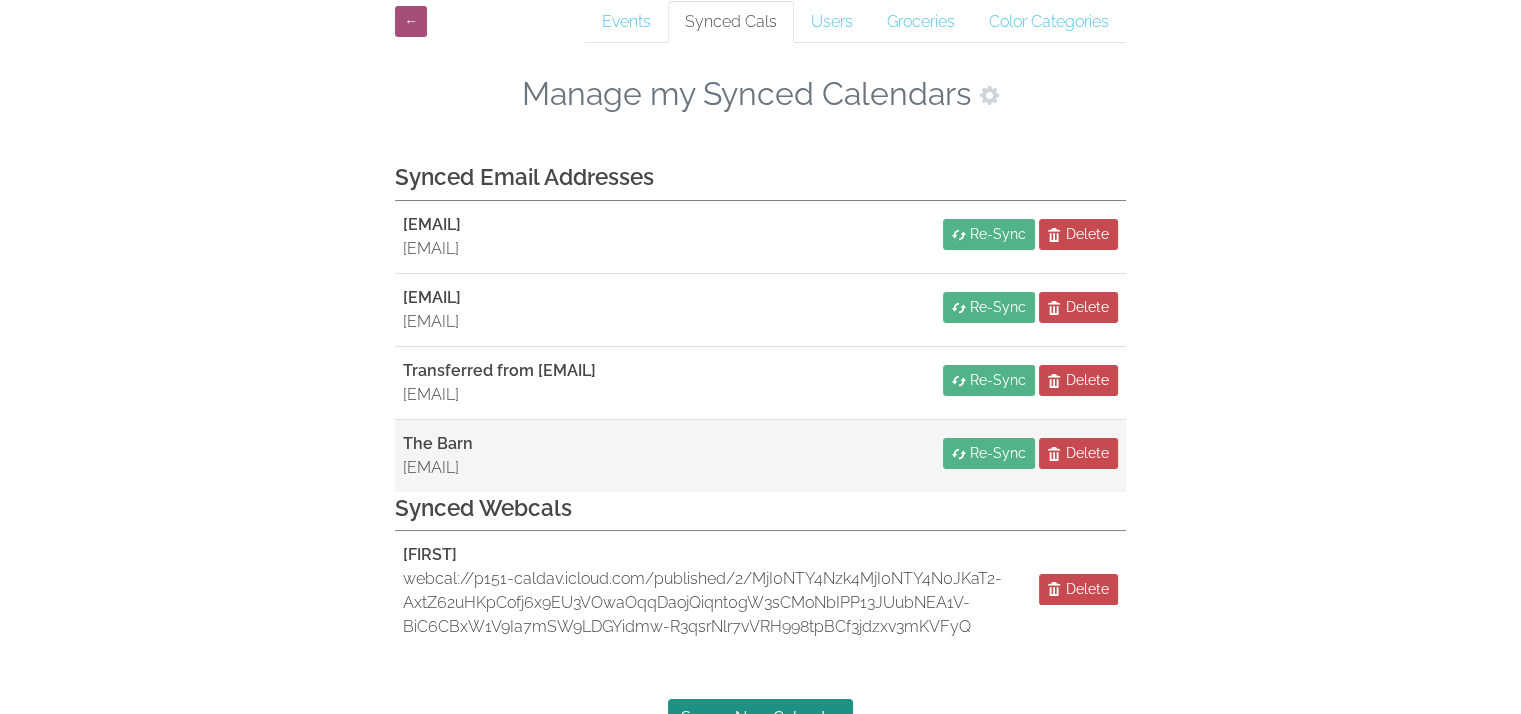 scroll, scrollTop: 100, scrollLeft: 0, axis: vertical 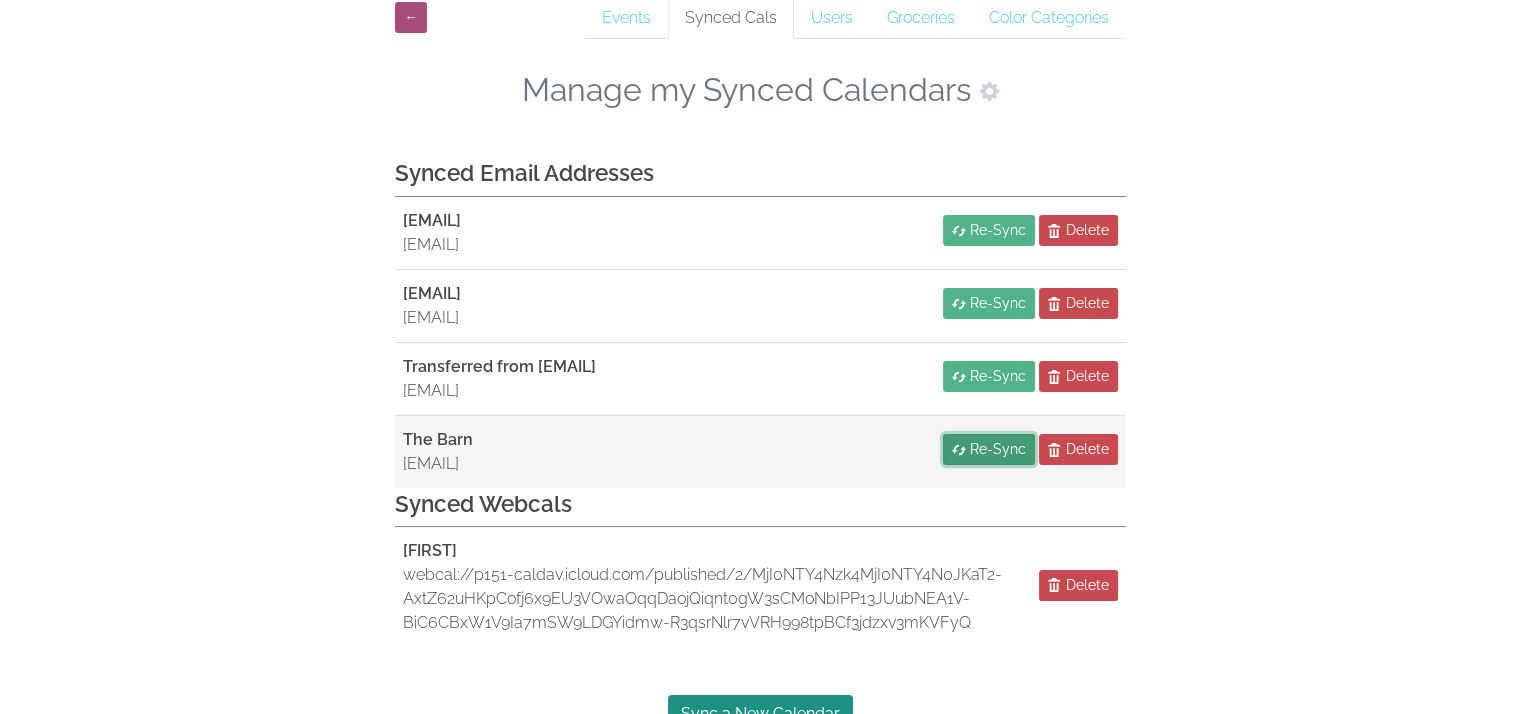 click on "Re-Sync" at bounding box center [989, 449] 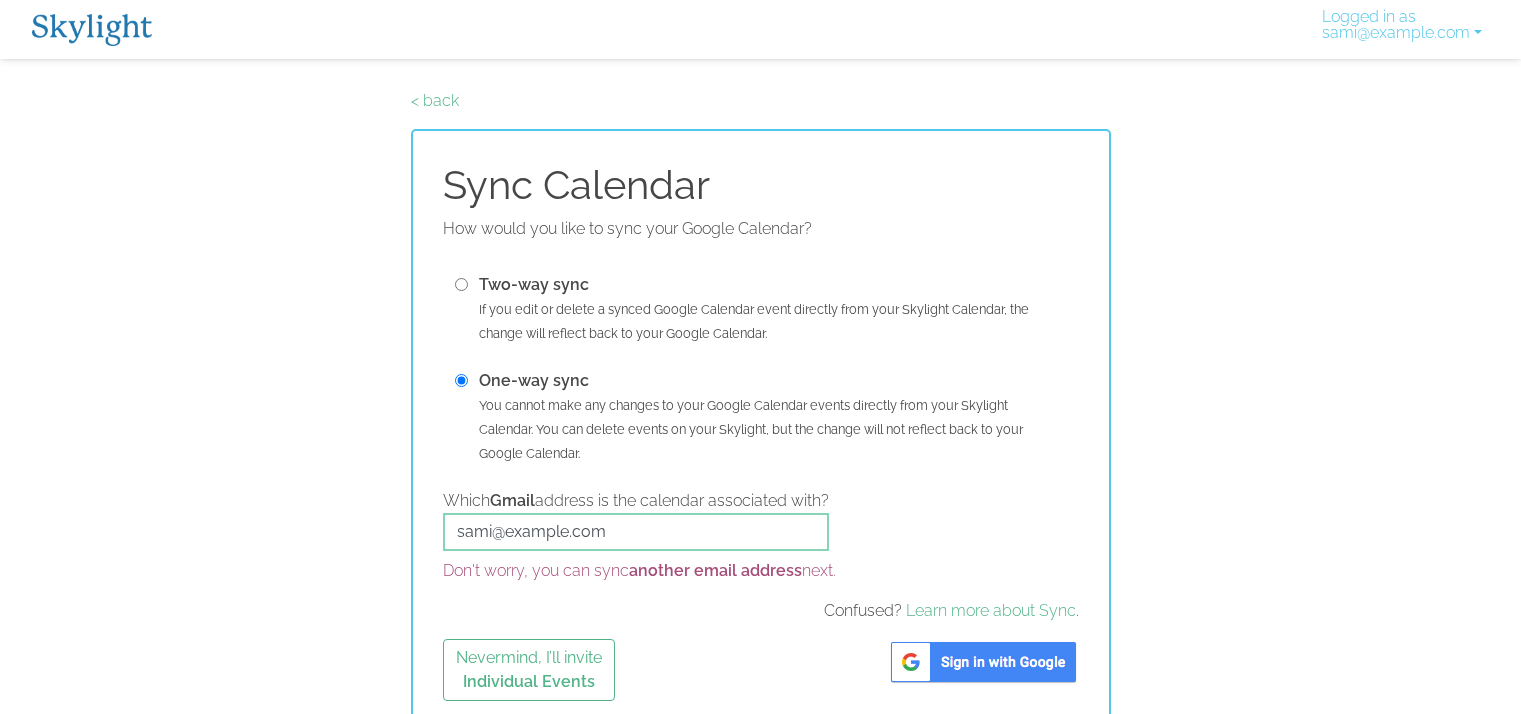 scroll, scrollTop: 0, scrollLeft: 0, axis: both 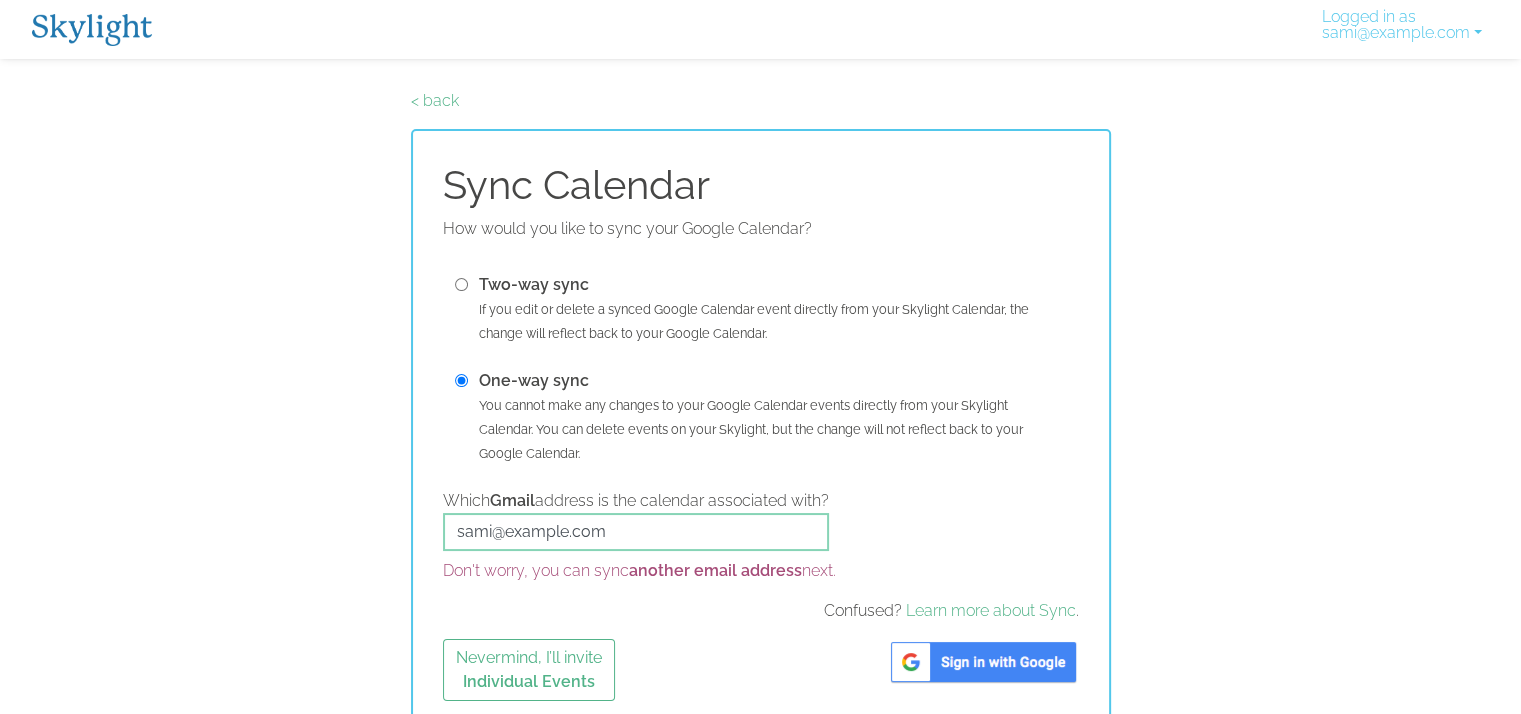 click at bounding box center (461, 284) 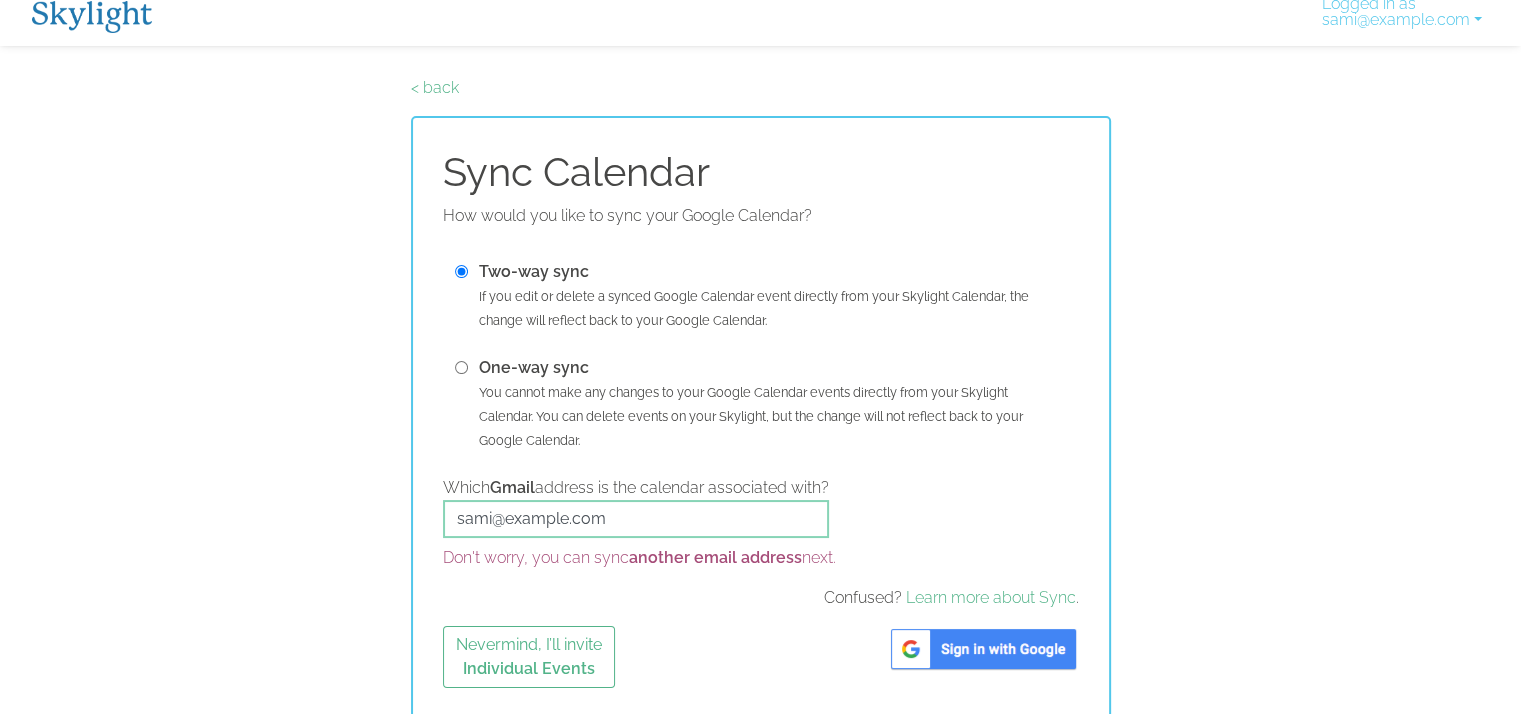scroll, scrollTop: 16, scrollLeft: 0, axis: vertical 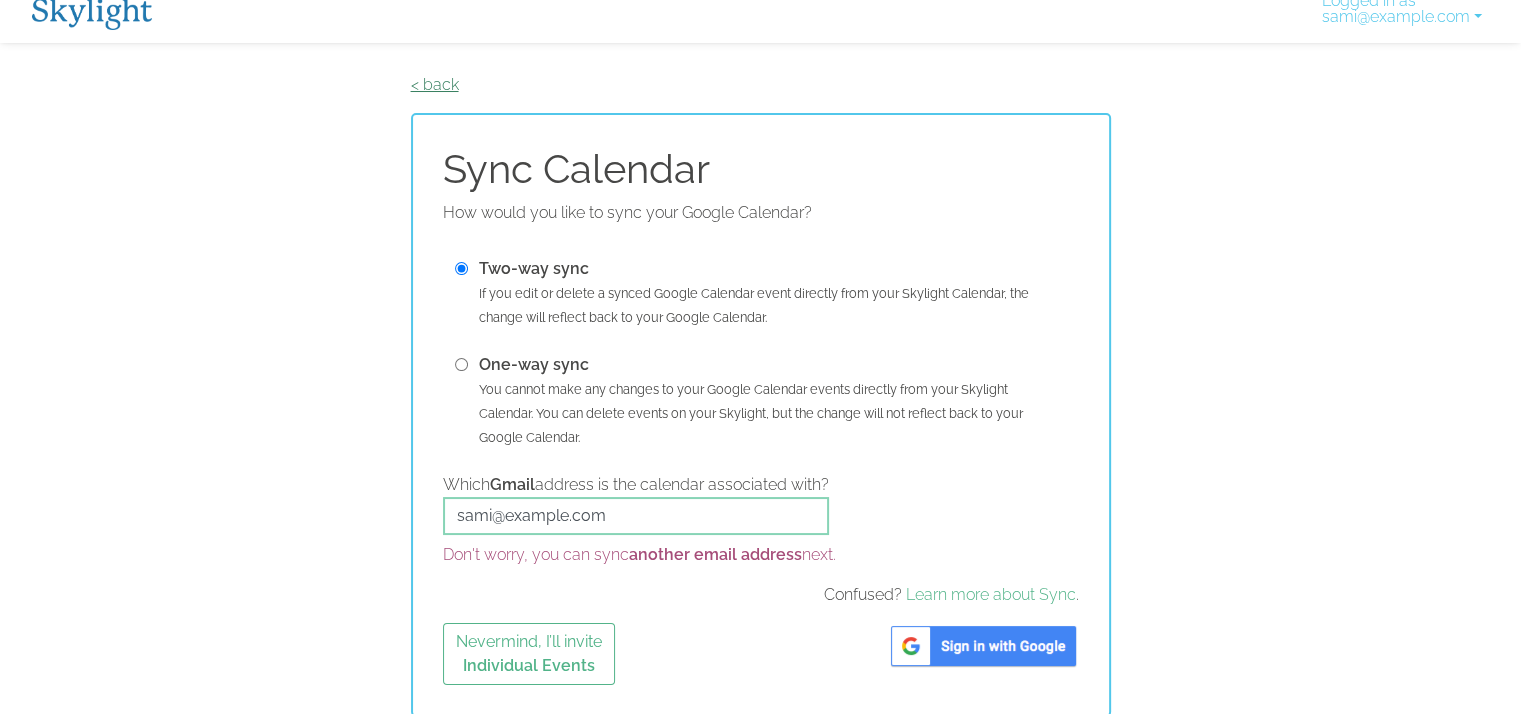 click on "< back" at bounding box center [435, 84] 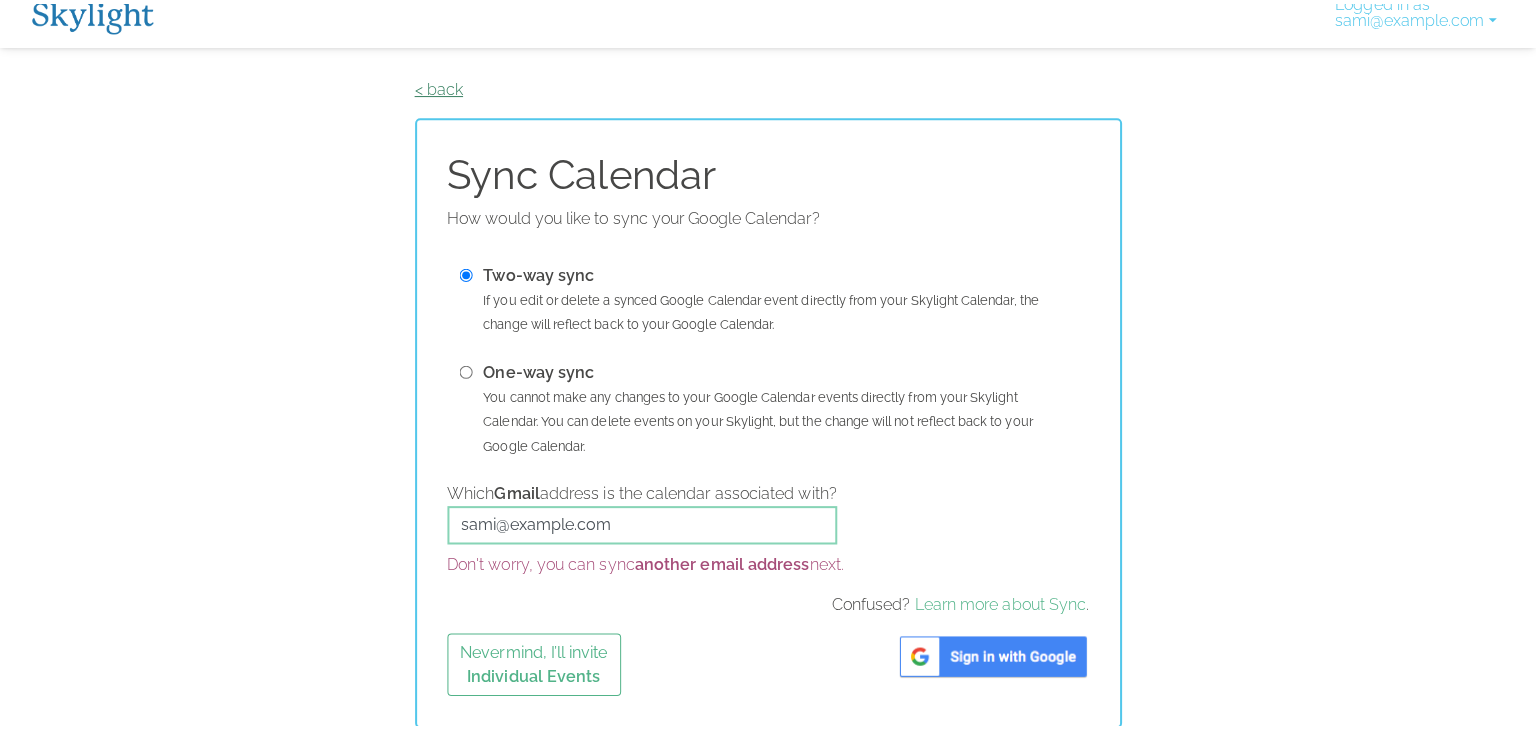 scroll, scrollTop: 0, scrollLeft: 0, axis: both 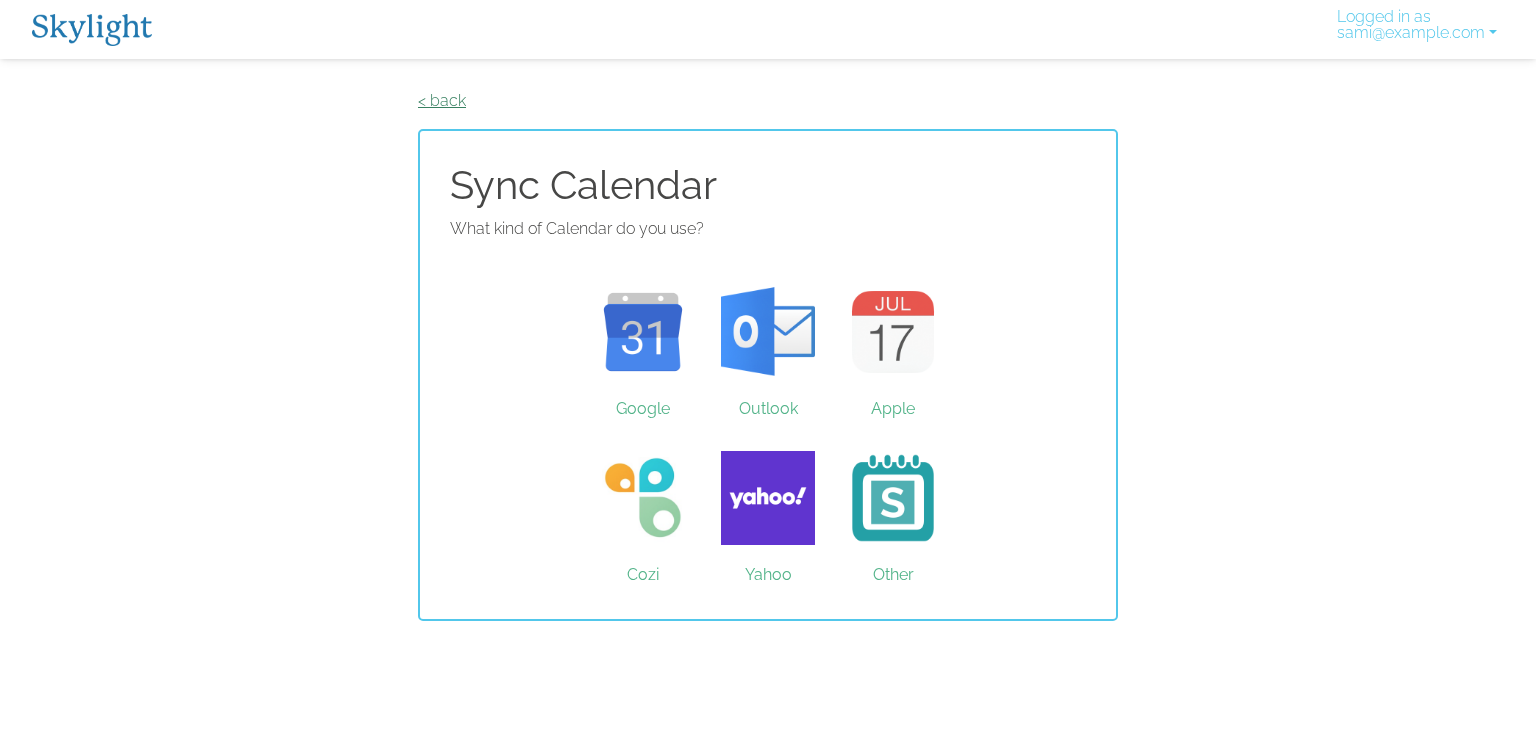 click on "< back" at bounding box center [442, 100] 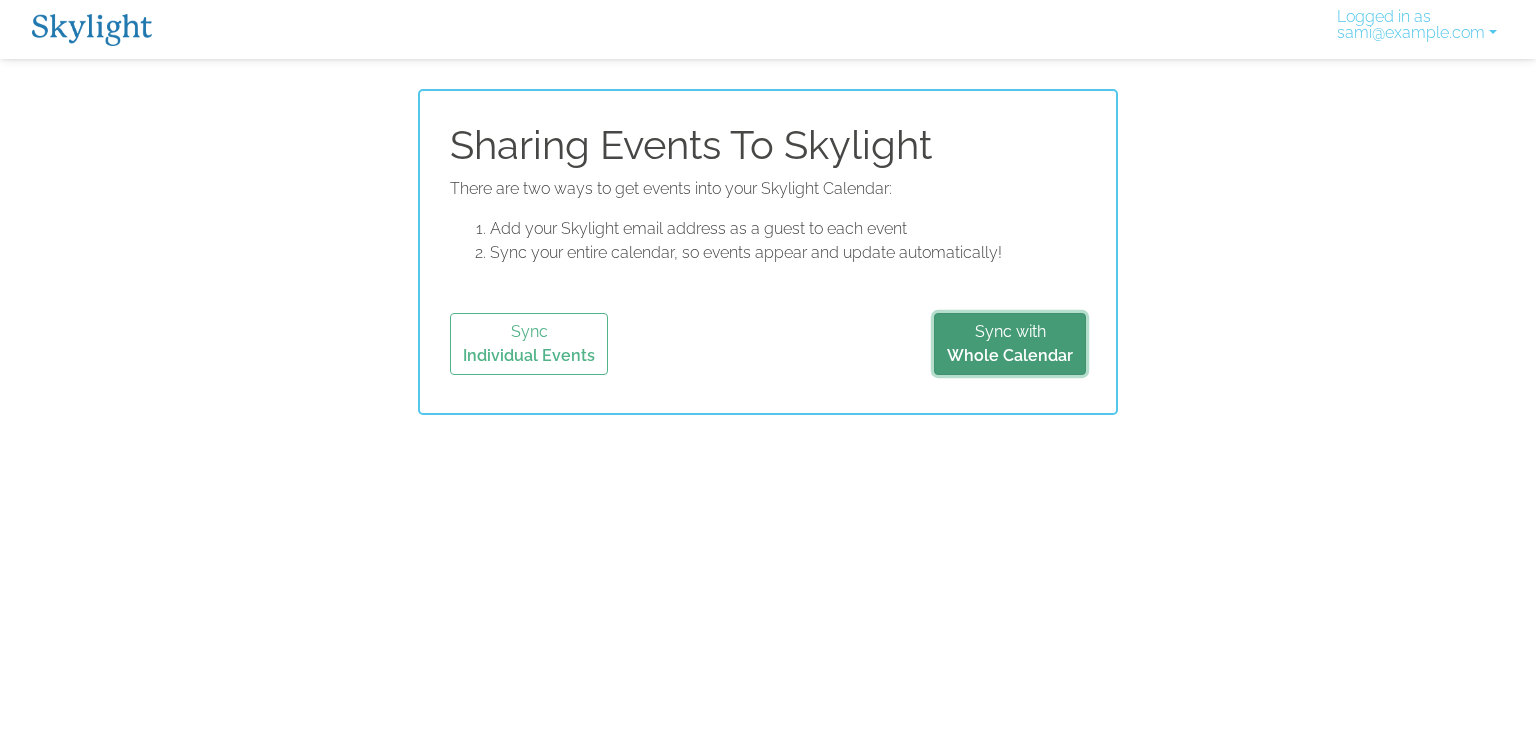 click on "Sync with  Whole Calendar" at bounding box center [1010, 344] 